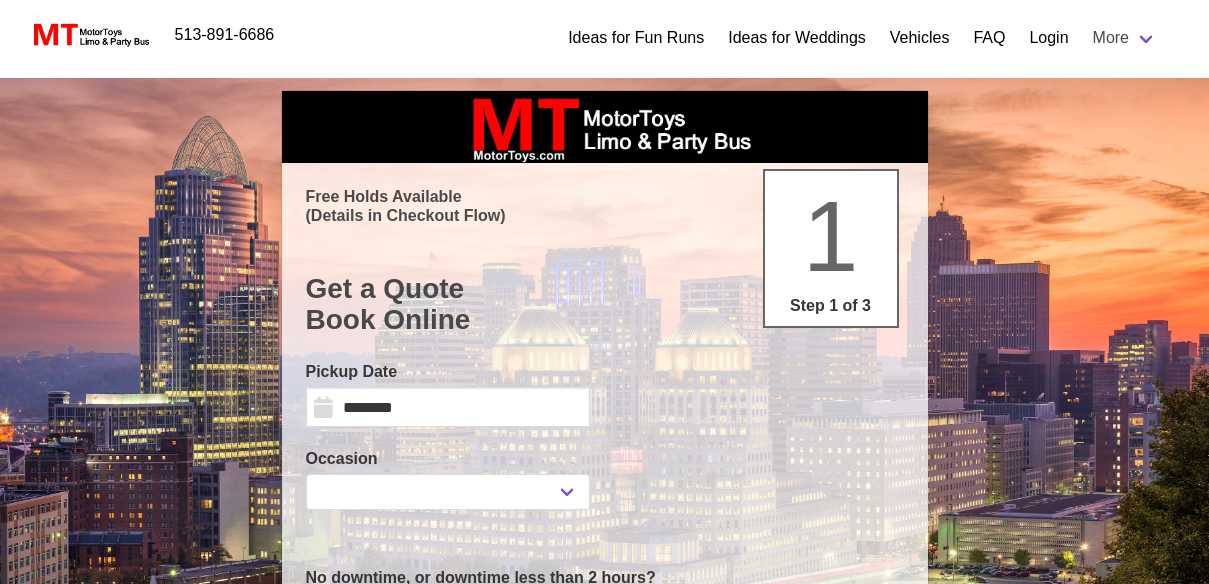 scroll, scrollTop: 0, scrollLeft: 0, axis: both 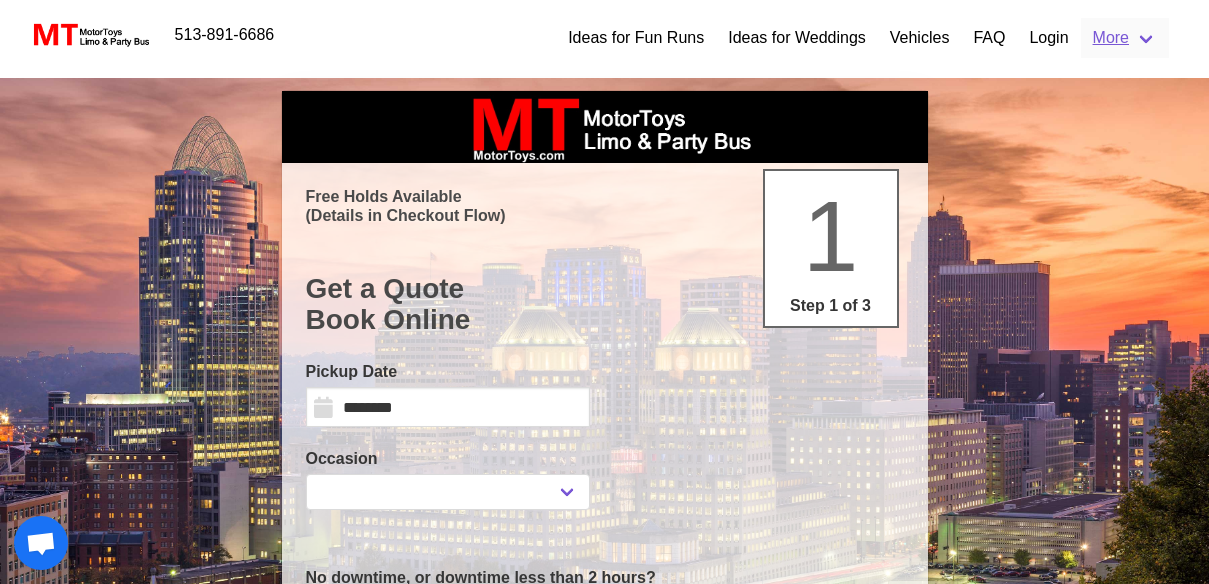 click on "More" at bounding box center [1125, 38] 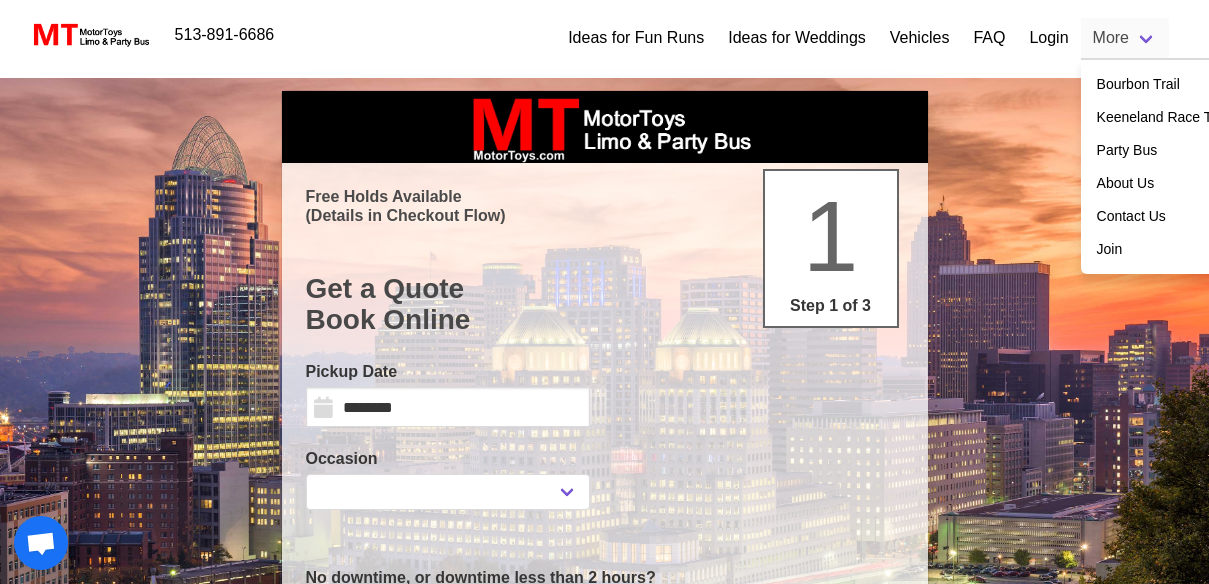 click on "Login" at bounding box center (1048, 38) 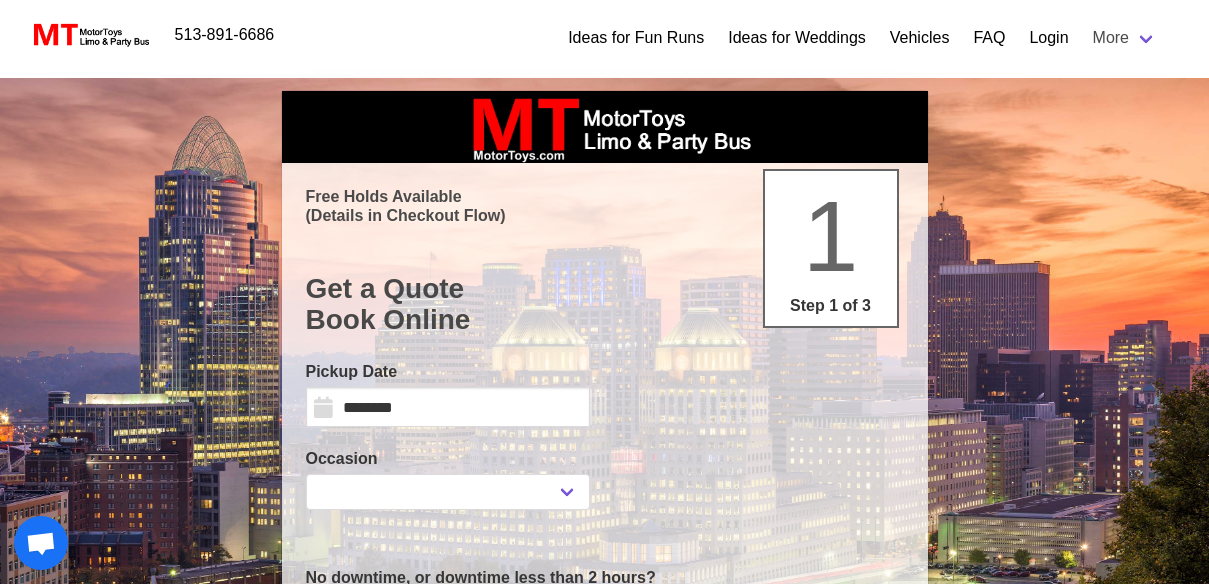 click on "Login" at bounding box center (1048, 38) 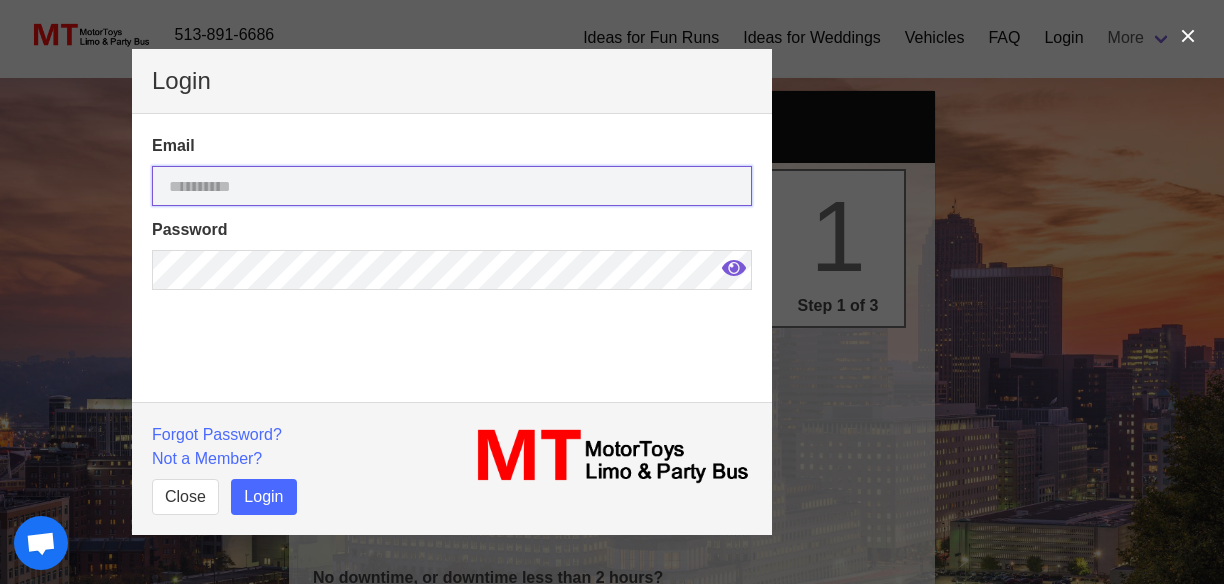 click at bounding box center (452, 186) 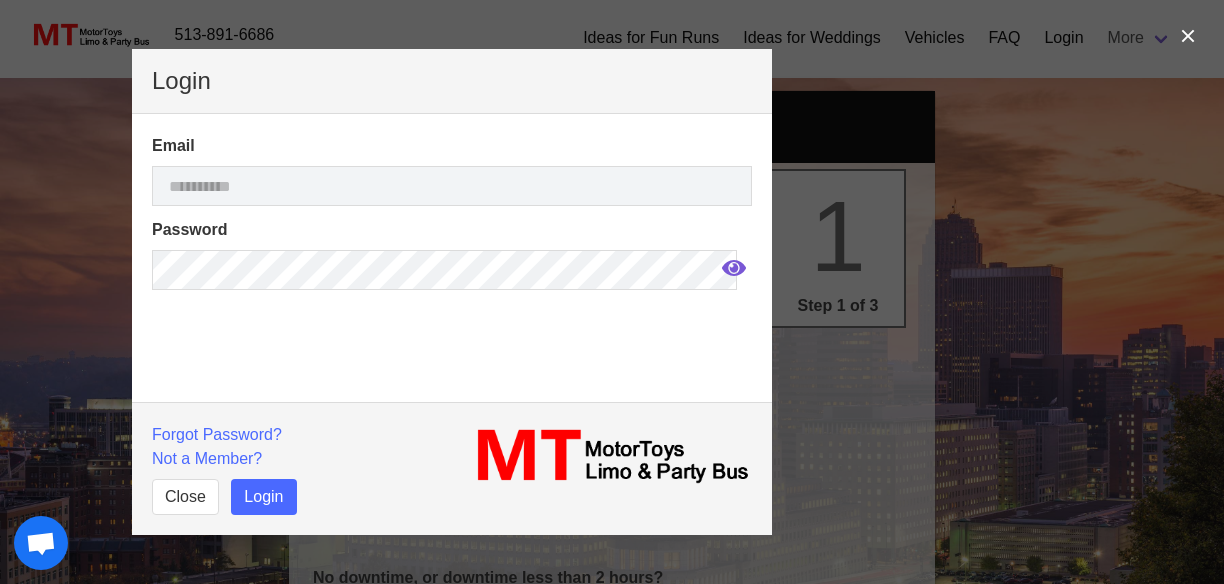 click on "Login     Email             Password               Forgot Password?   Not a Member?
Close
Login" at bounding box center [612, 292] 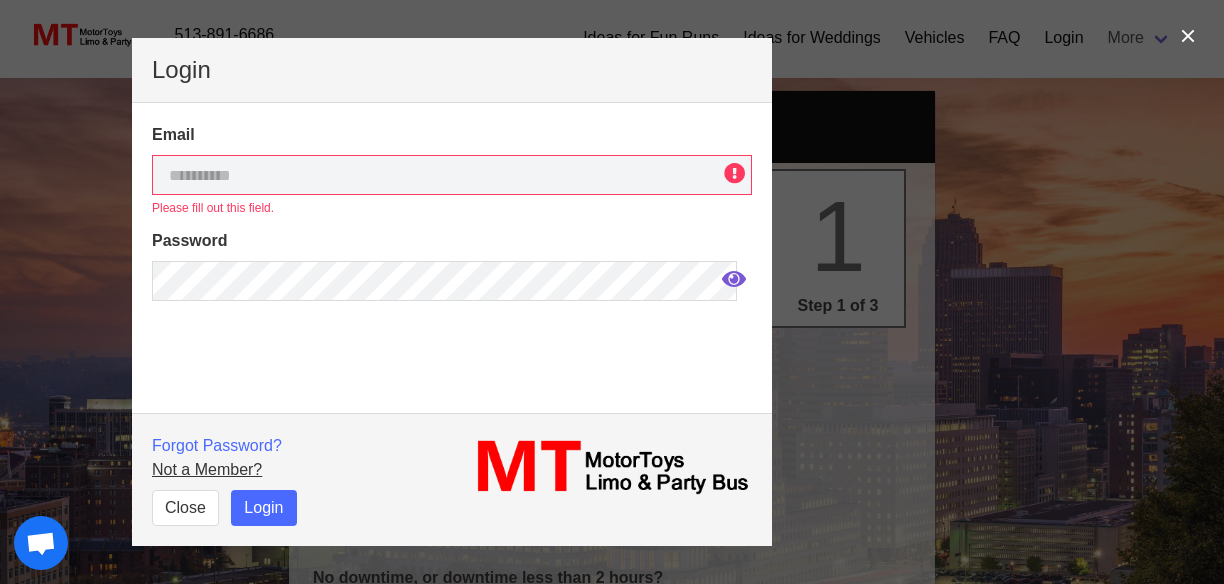click on "Not a Member?" at bounding box center (207, 469) 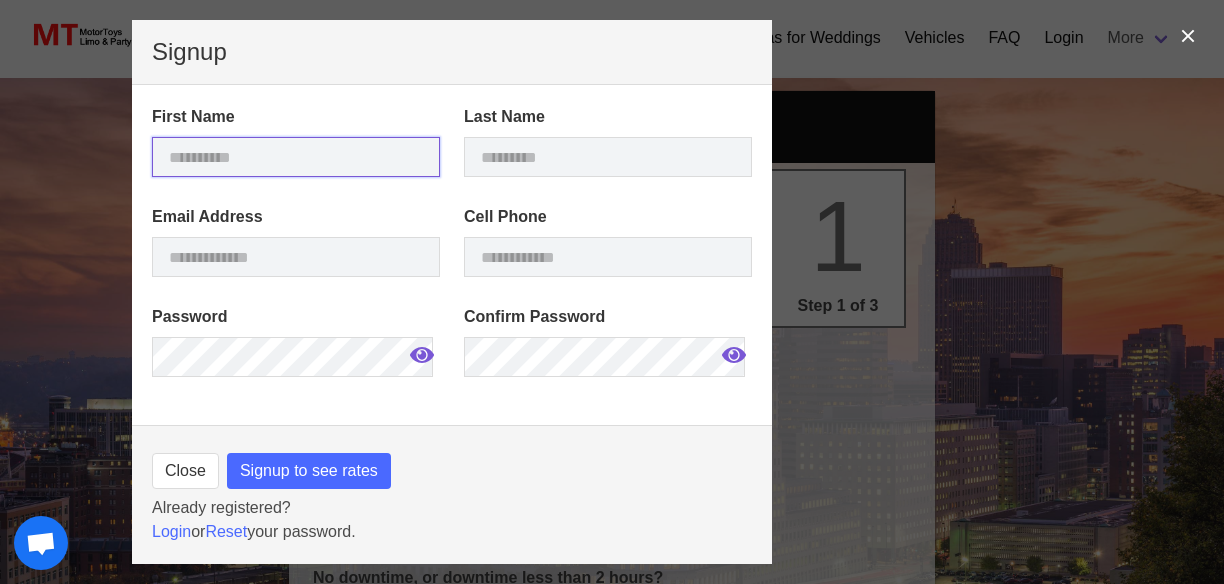 click at bounding box center [296, 157] 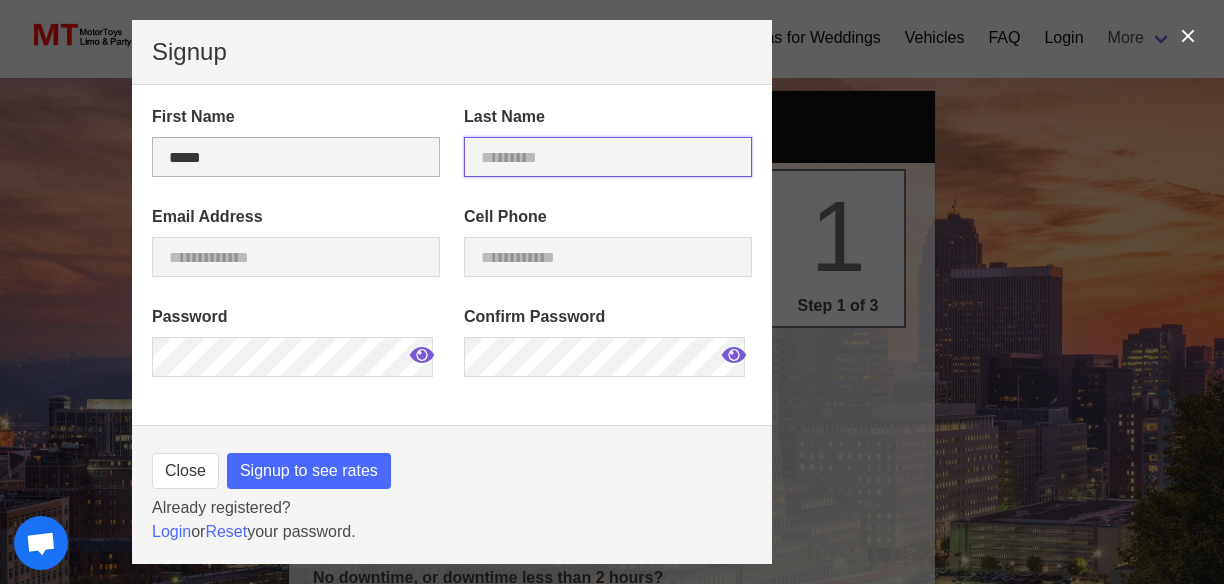 type on "******" 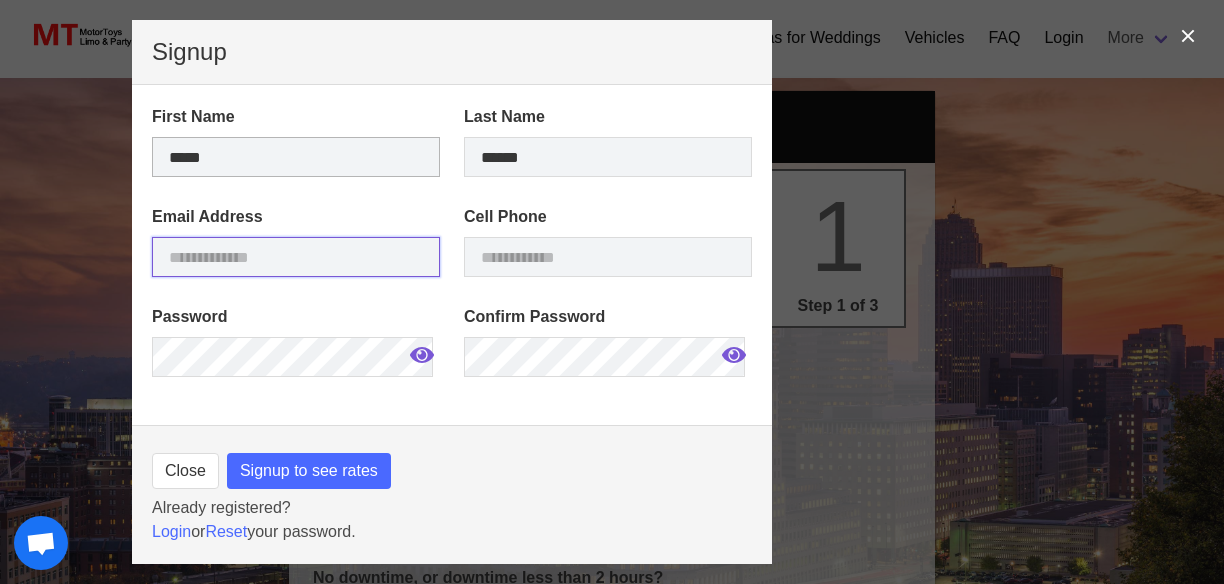 type on "**********" 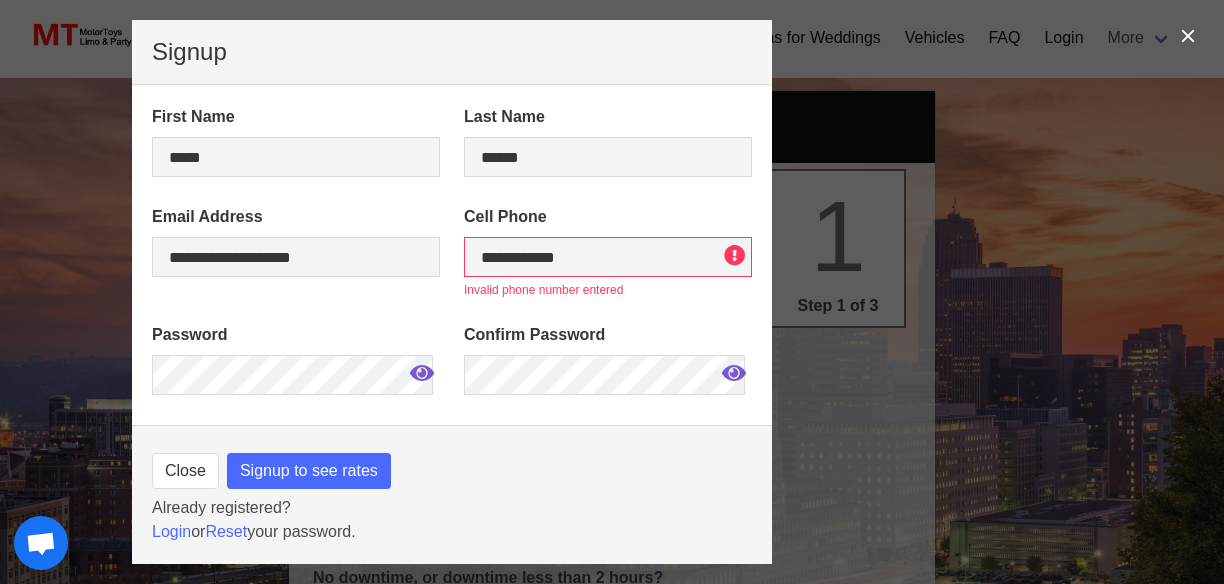 click on "Close
Signup to see rates
Already registered?
Login  or  Reset
your password." at bounding box center (452, 494) 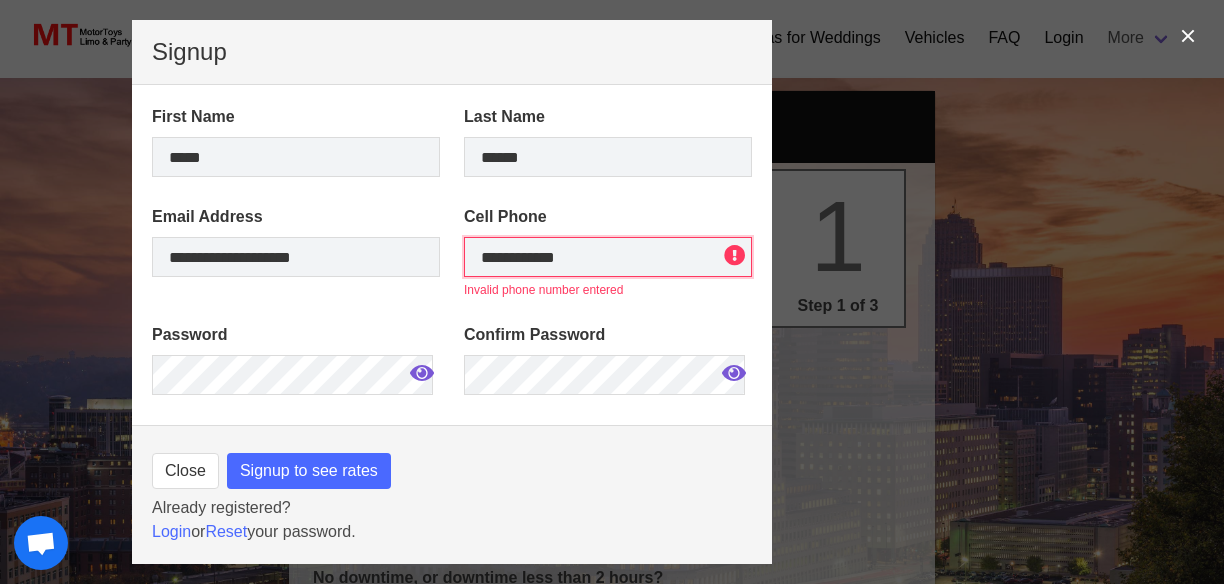 click on "**********" at bounding box center (608, 257) 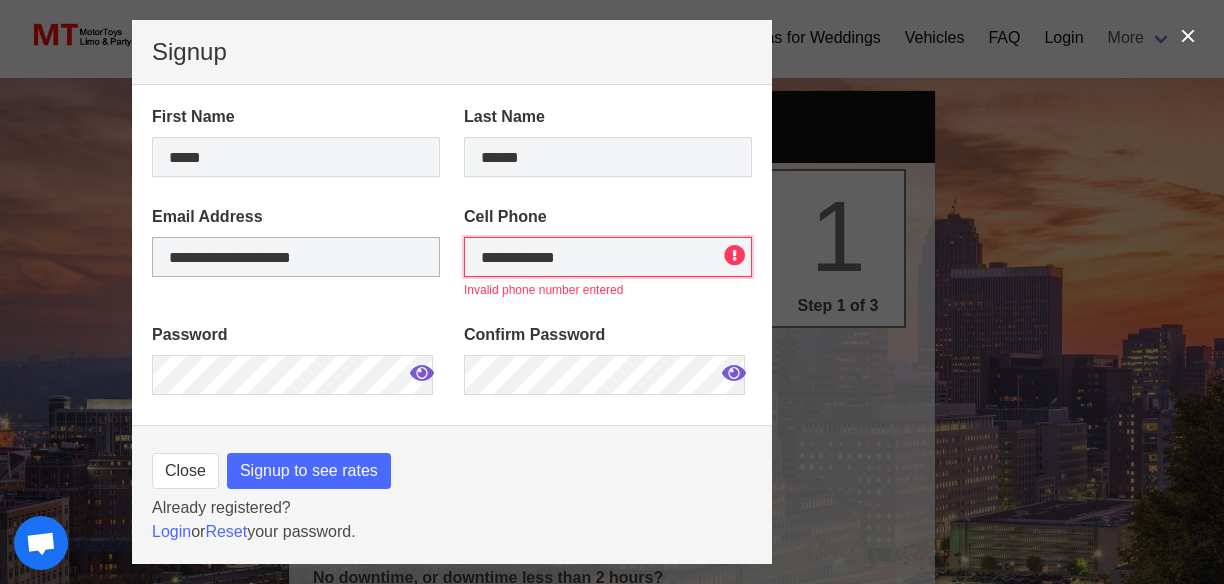 drag, startPoint x: 566, startPoint y: 254, endPoint x: 418, endPoint y: 270, distance: 148.86235 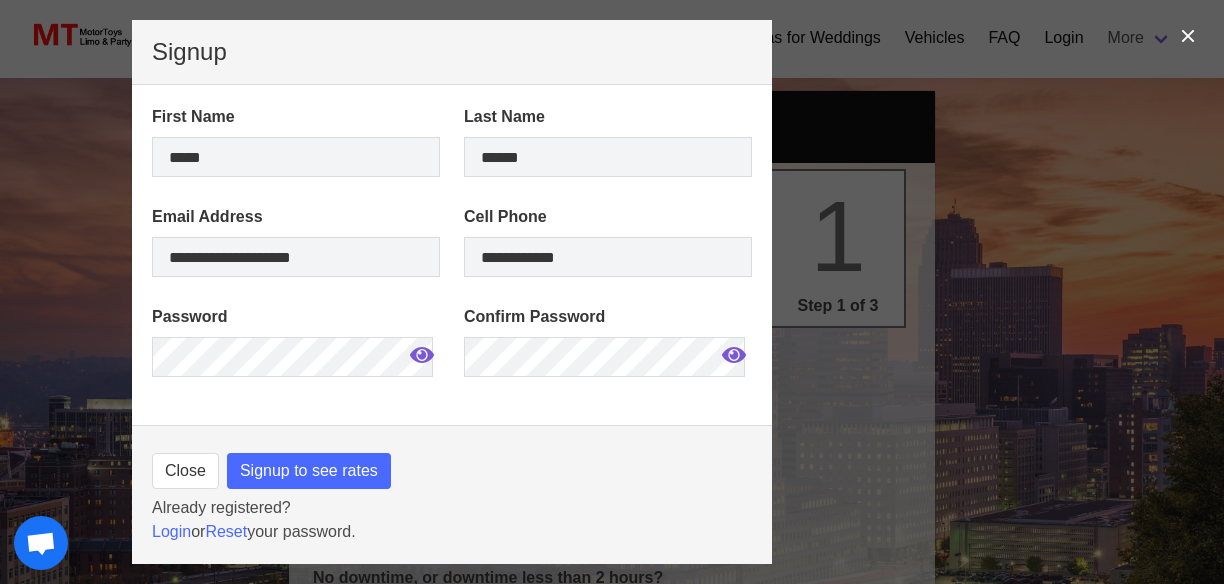 click on "Close
Signup to see rates
Already registered?
Login  or  Reset
your password." at bounding box center (452, 494) 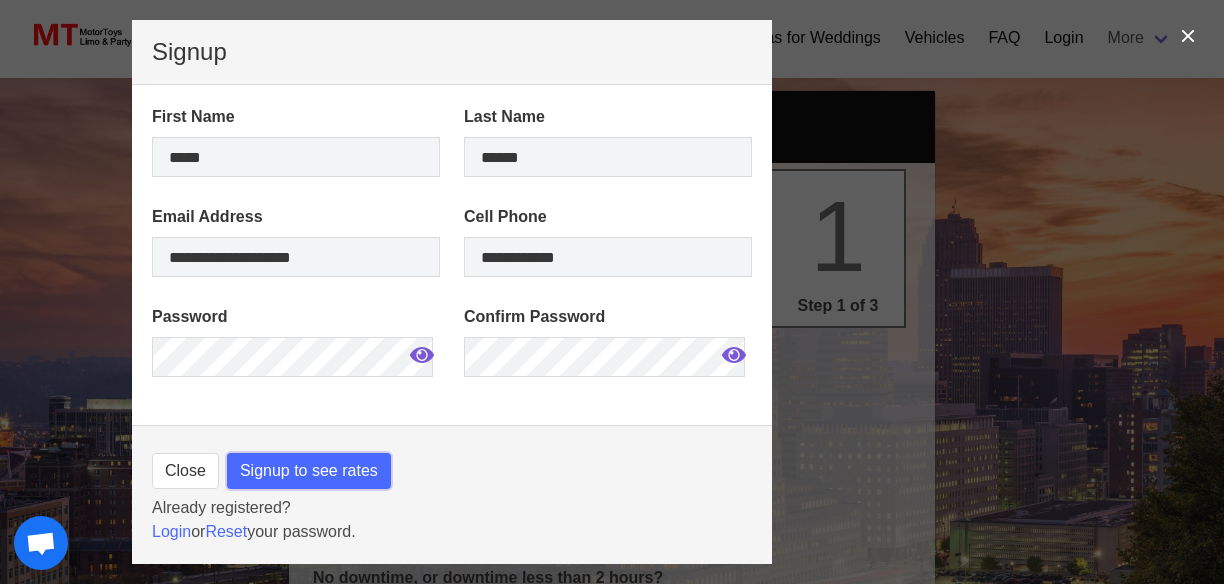 click on "Signup to see rates" at bounding box center [309, 471] 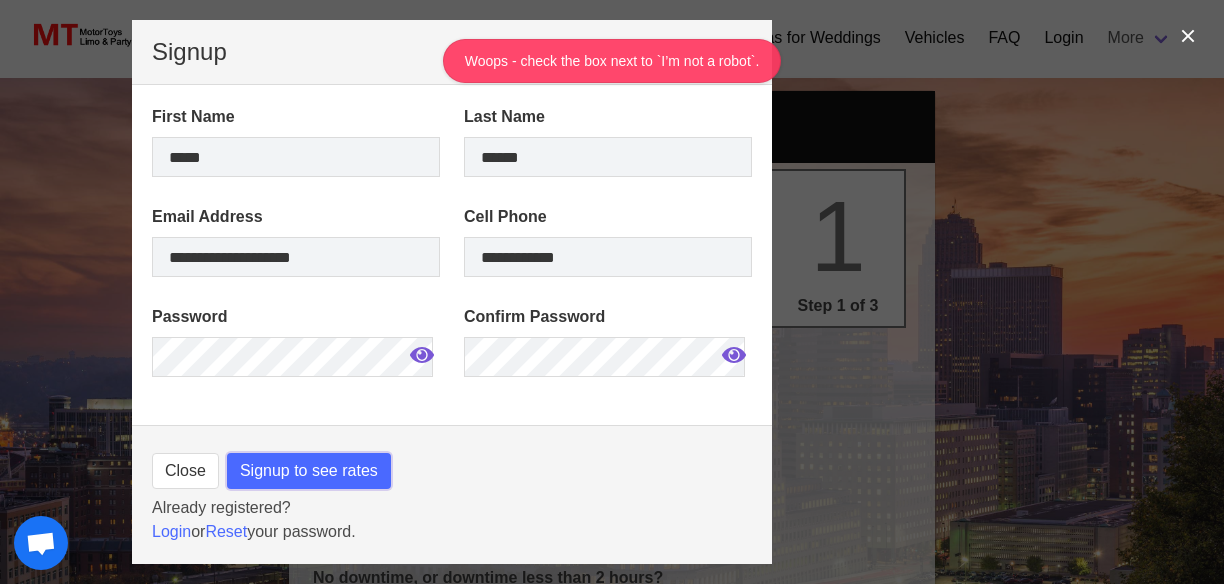 scroll, scrollTop: 144, scrollLeft: 0, axis: vertical 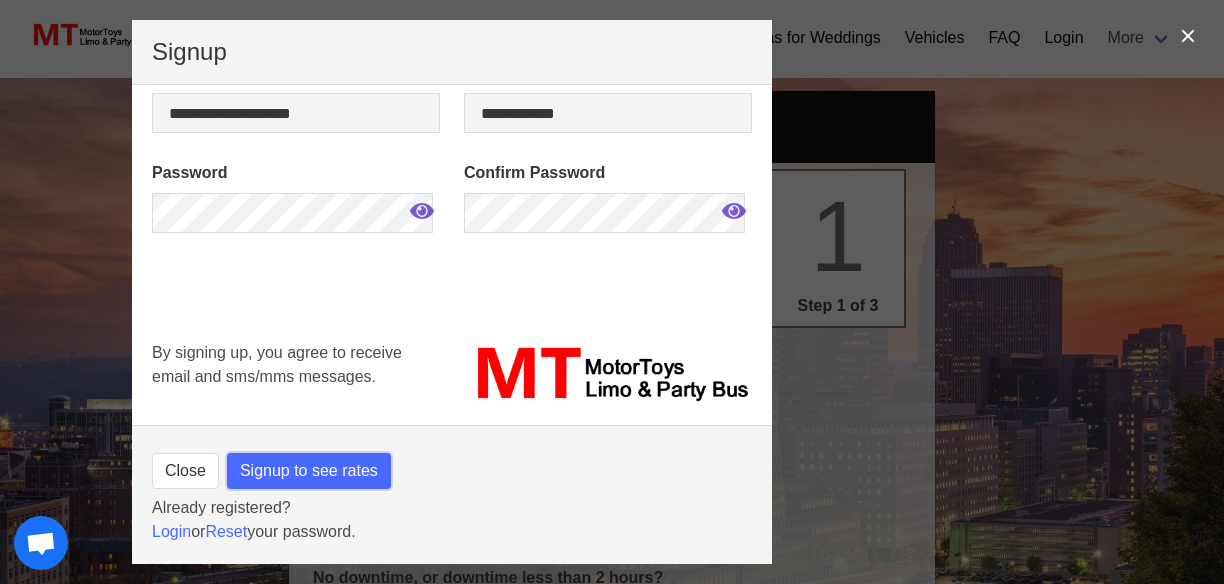 click on "Signup to see rates" at bounding box center (309, 471) 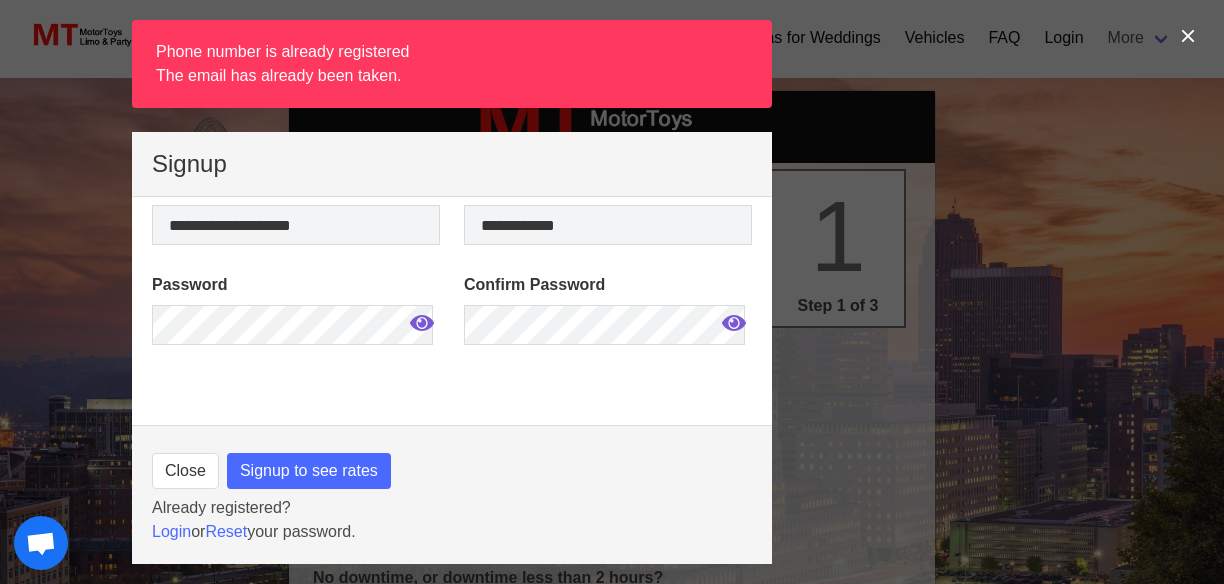 drag, startPoint x: 538, startPoint y: 438, endPoint x: 456, endPoint y: 467, distance: 86.977005 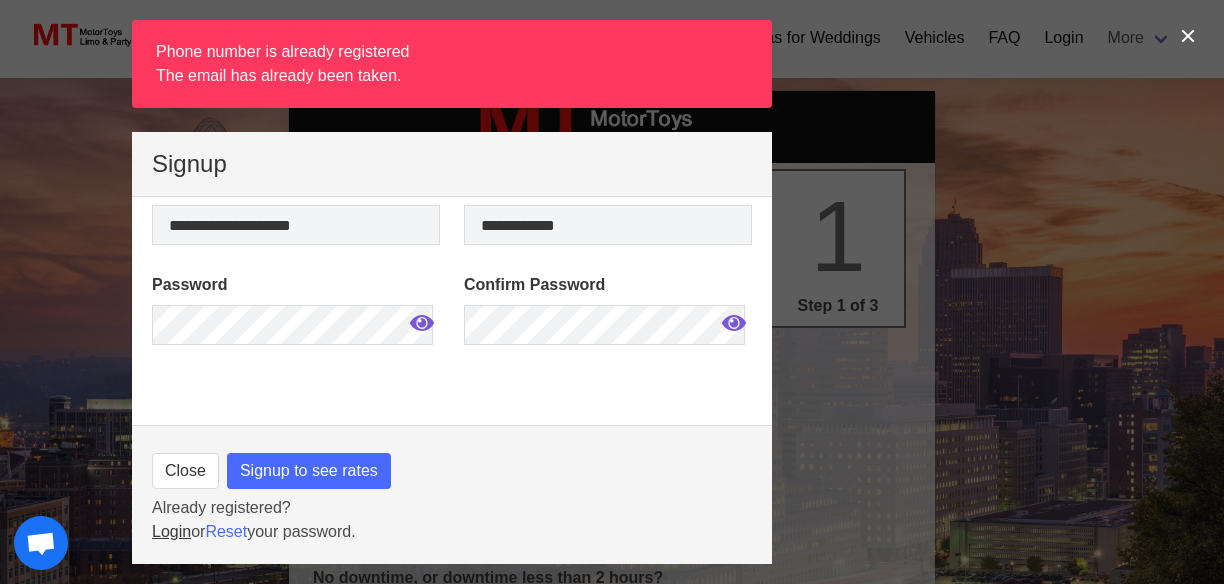 click on "Login" at bounding box center (171, 531) 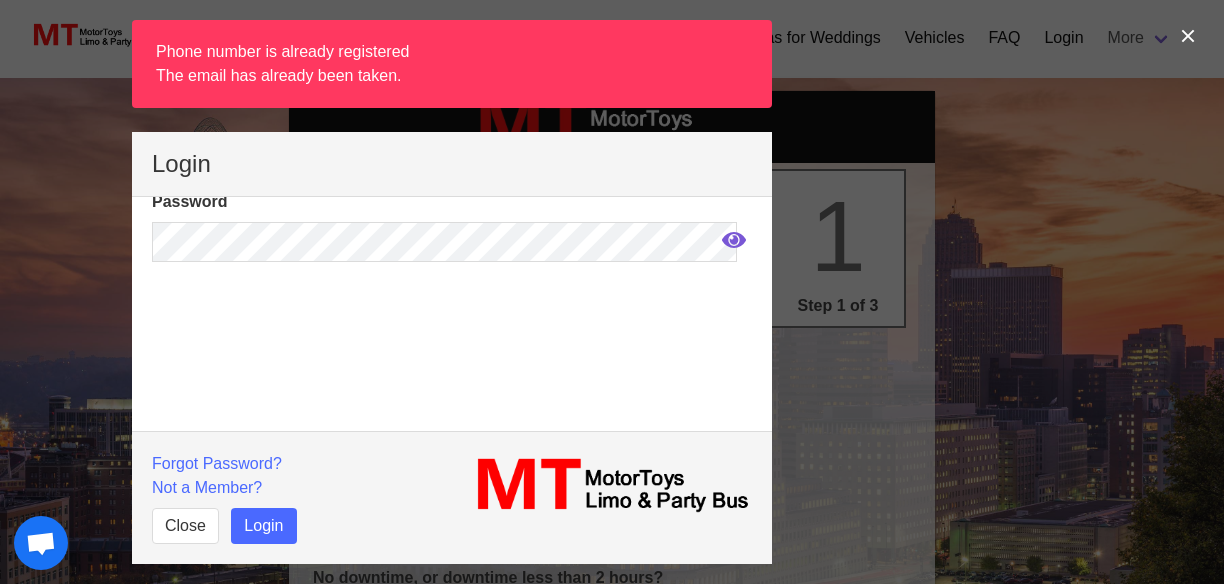 scroll, scrollTop: 110, scrollLeft: 0, axis: vertical 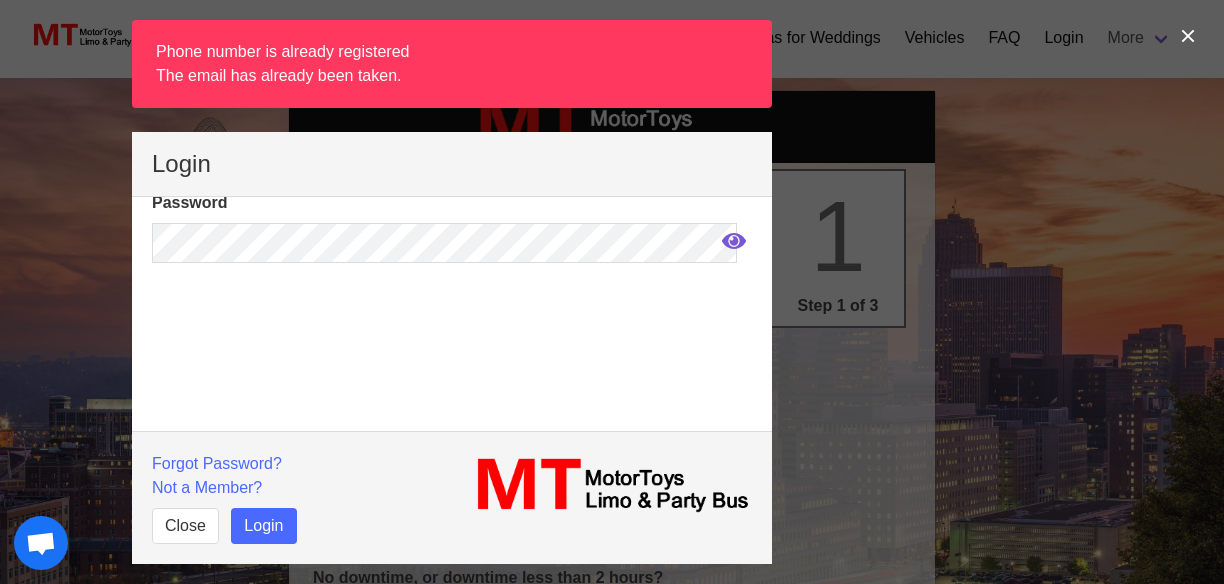 click on "**********" at bounding box center (452, 315) 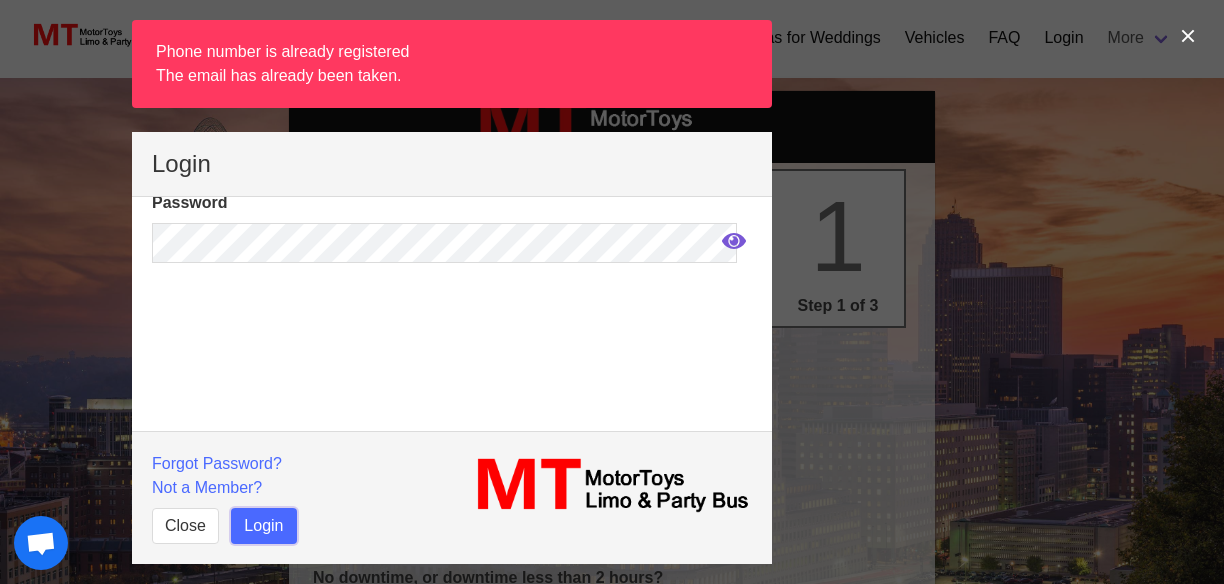 click on "Login" at bounding box center (263, 526) 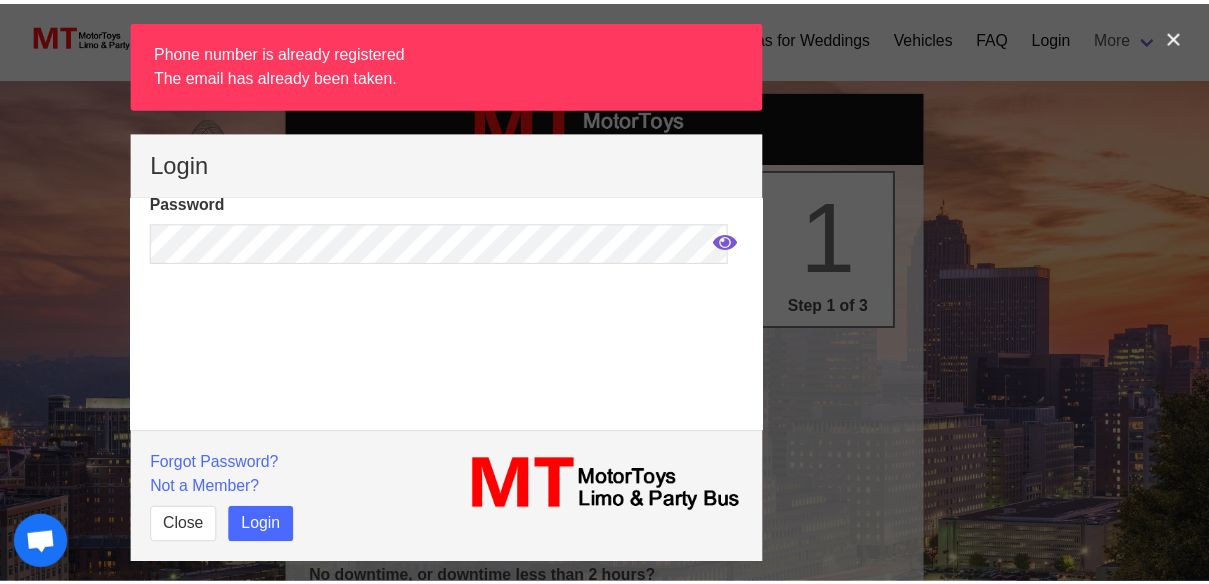 scroll, scrollTop: 52, scrollLeft: 0, axis: vertical 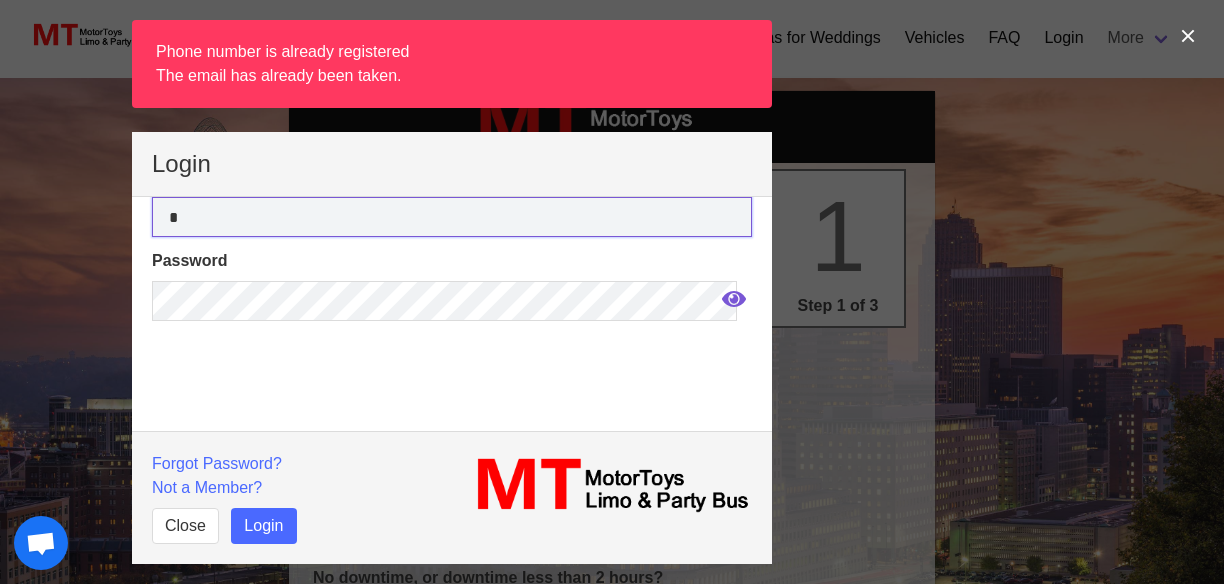 type on "**********" 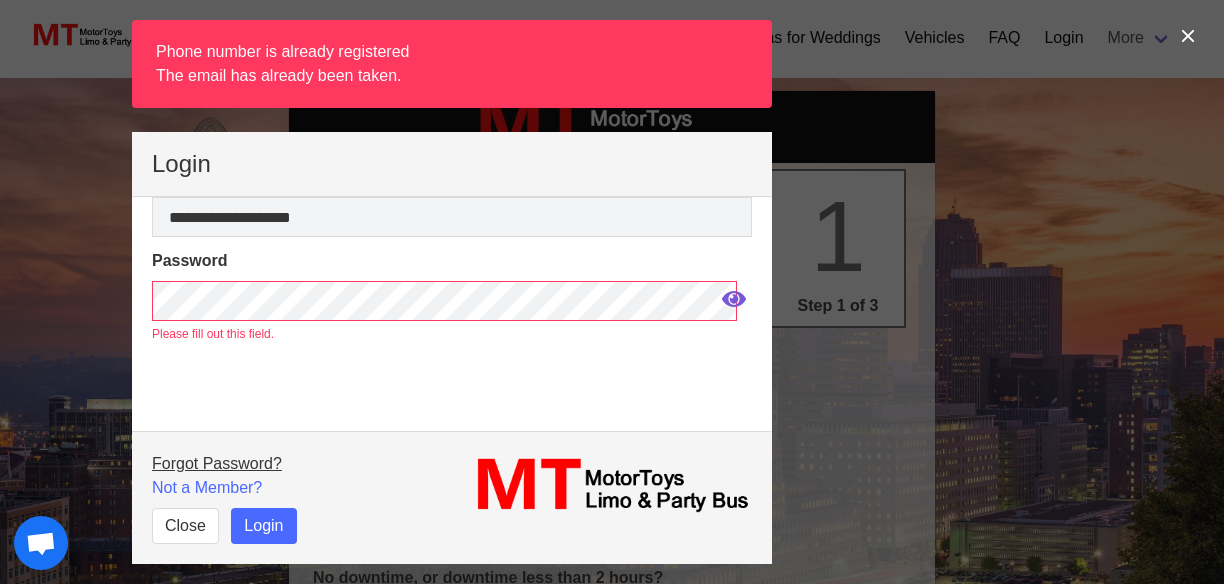 click on "Forgot Password?" at bounding box center [217, 463] 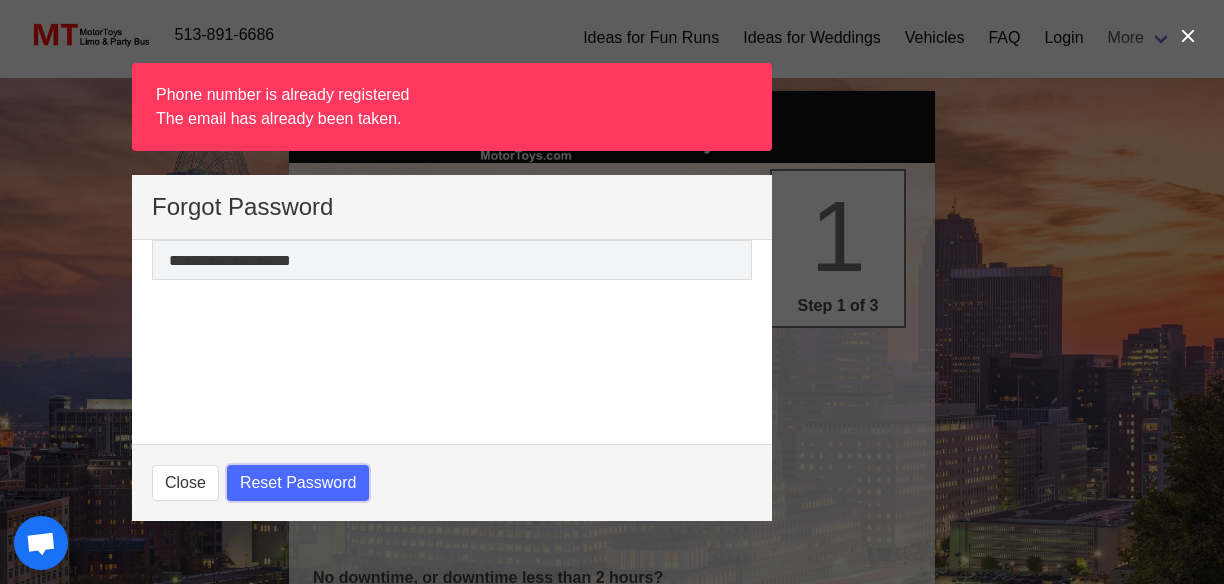 click on "Reset Password" at bounding box center (298, 483) 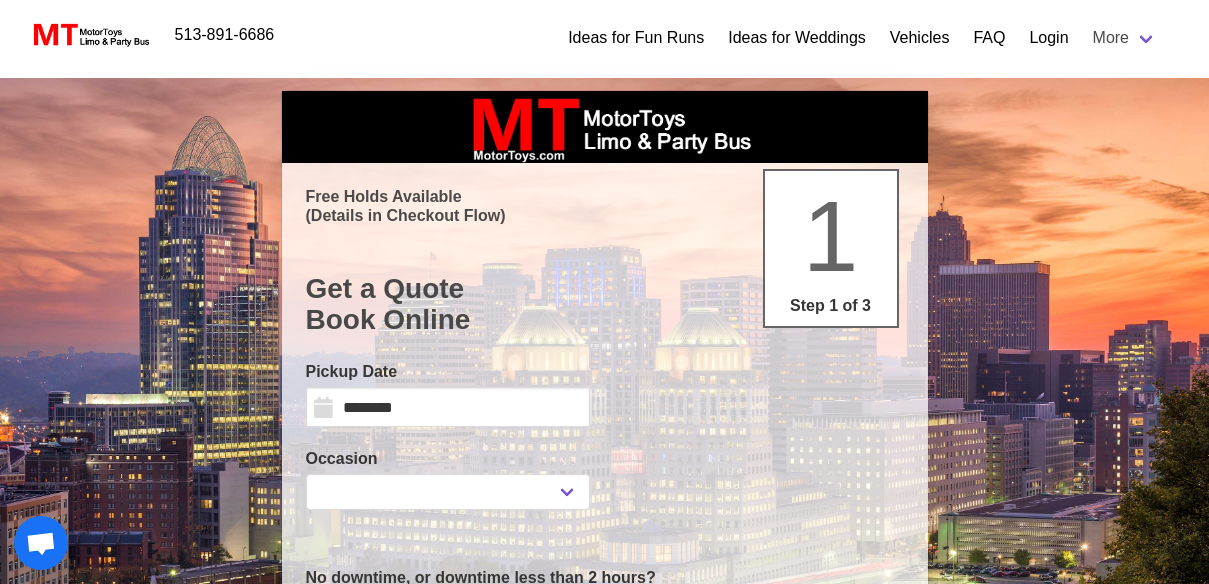 click on "Login" at bounding box center [1048, 38] 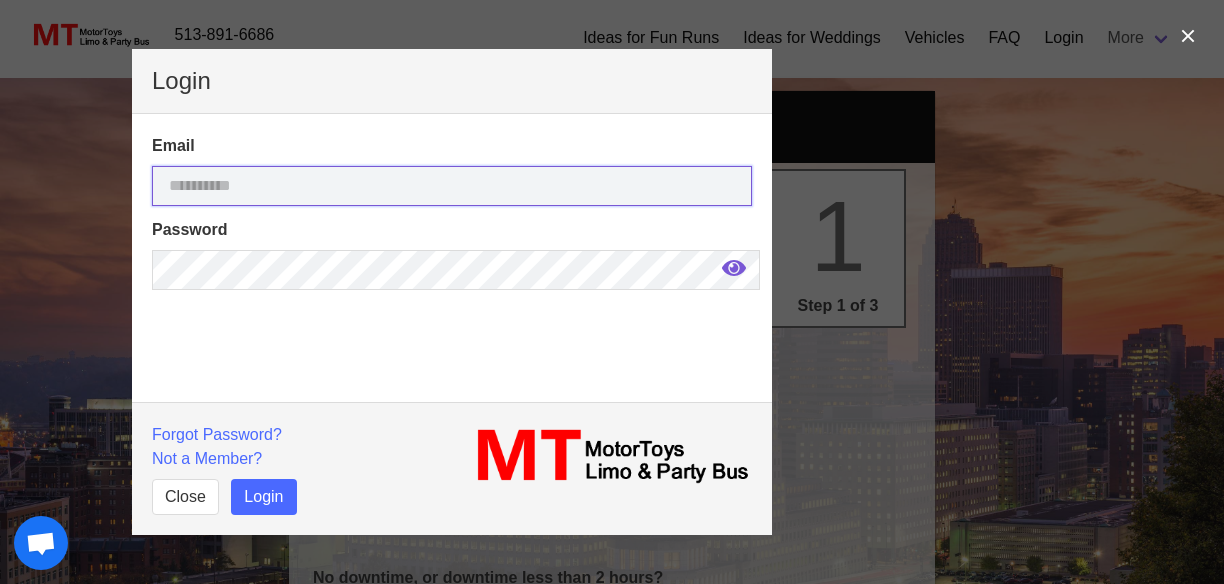click at bounding box center (452, 186) 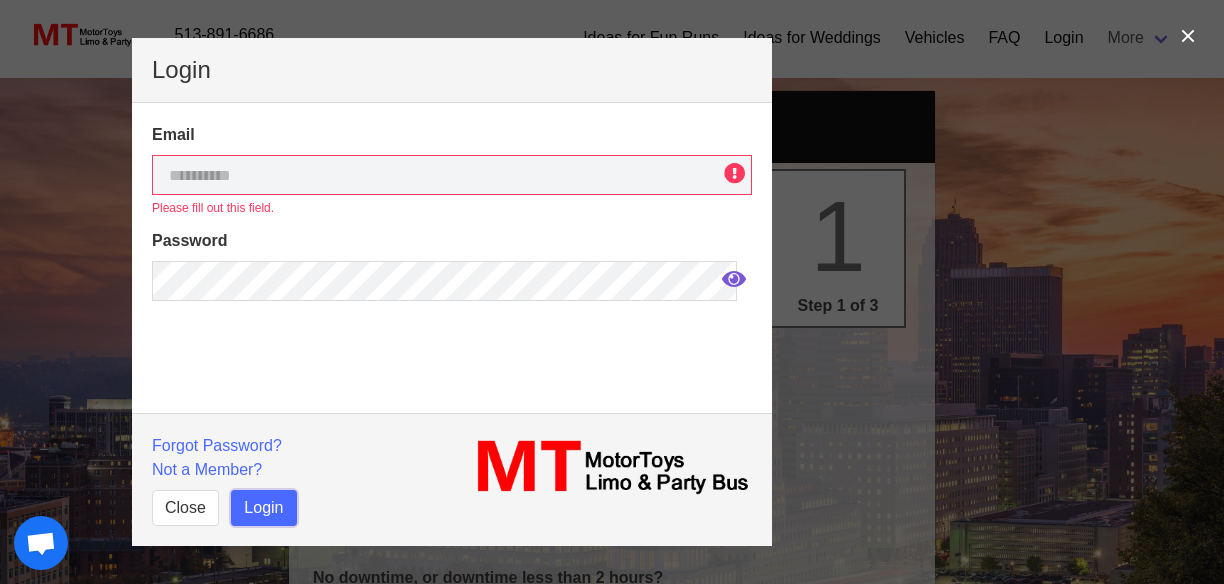 click on "Login" at bounding box center [263, 508] 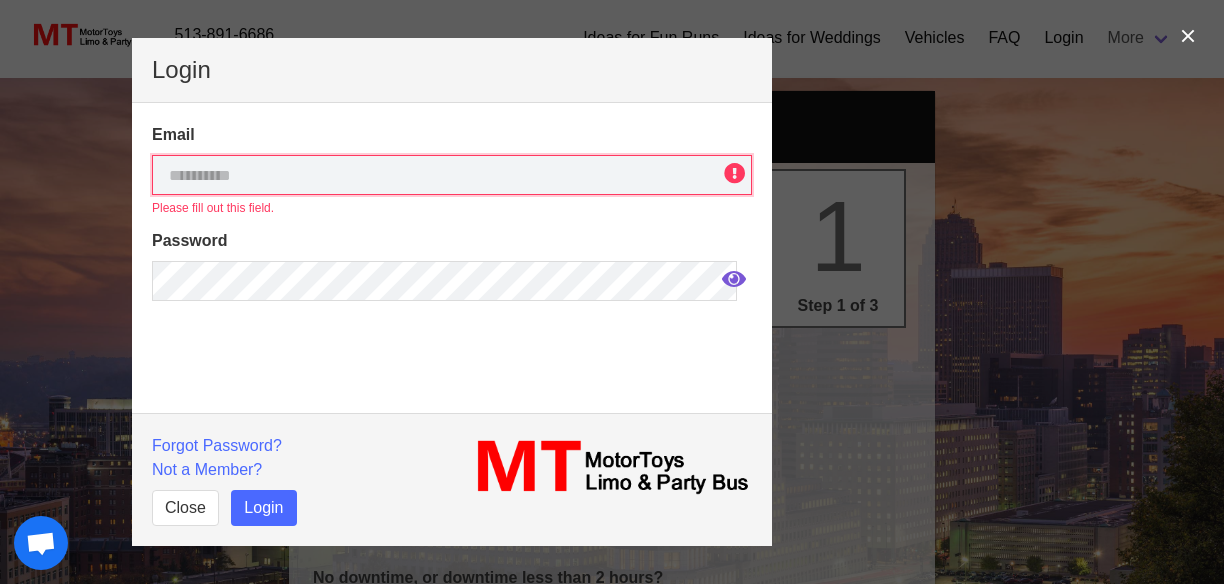 click at bounding box center [452, 175] 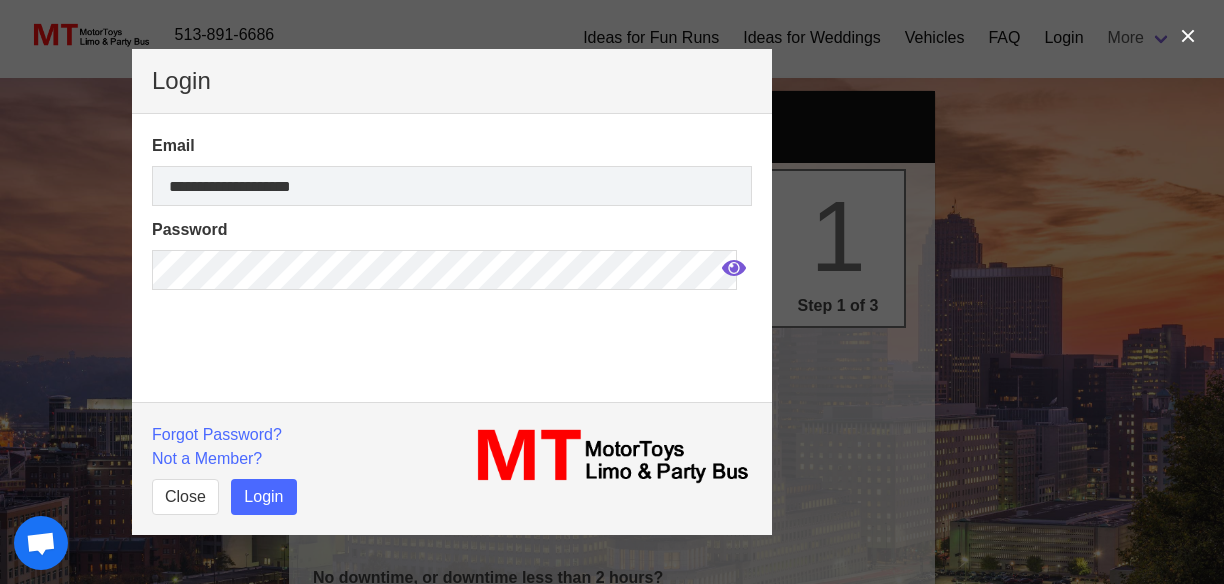 click on "**********" at bounding box center [452, 342] 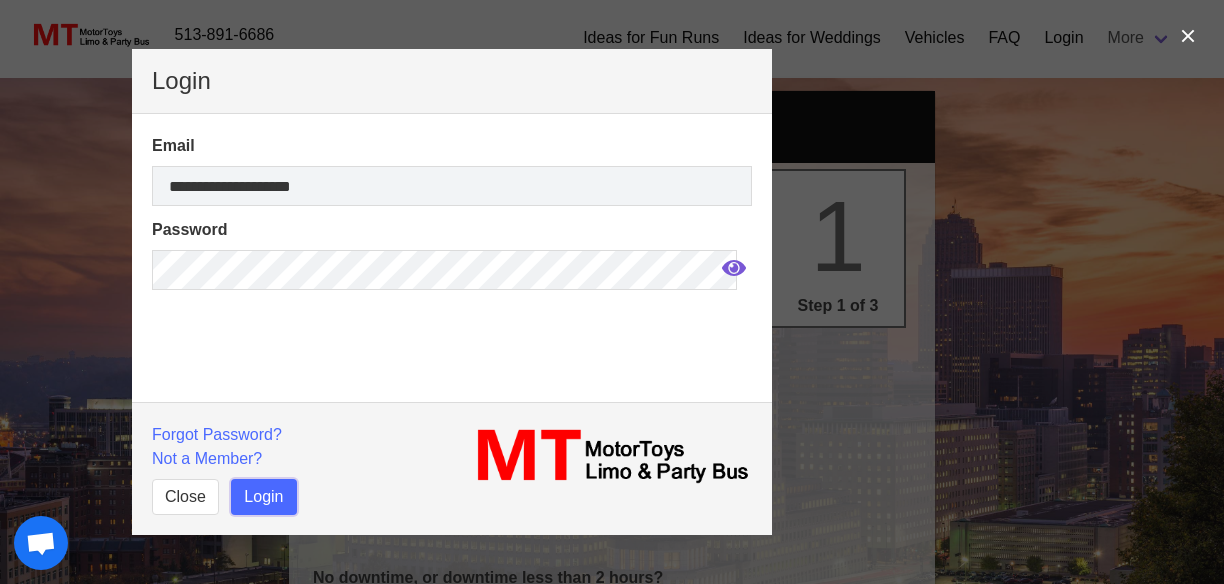 click on "Login" at bounding box center [263, 497] 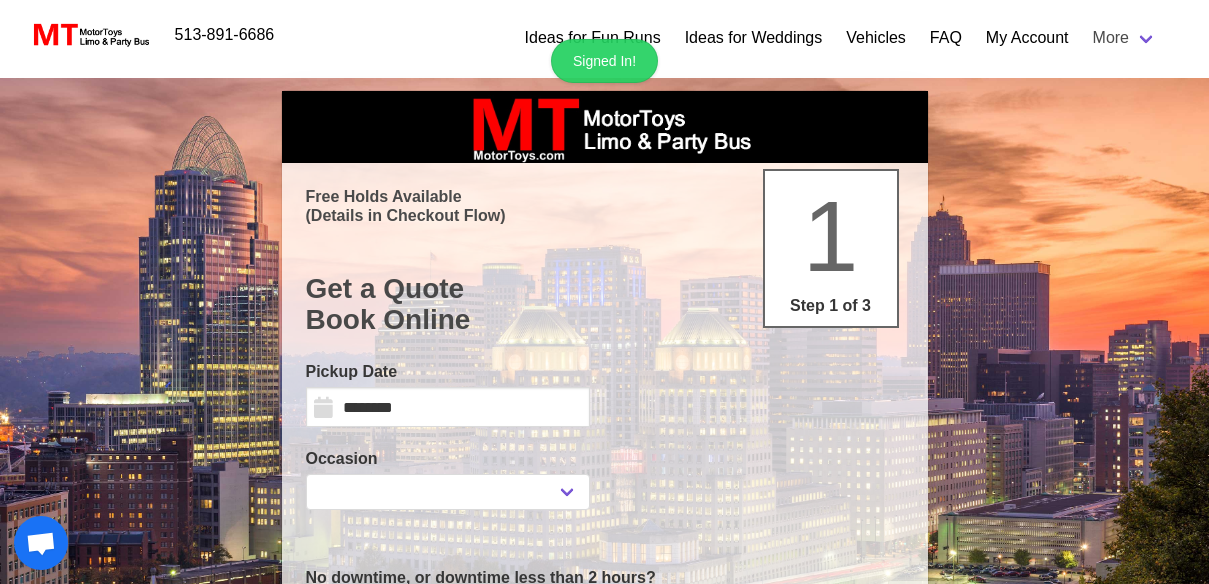 select 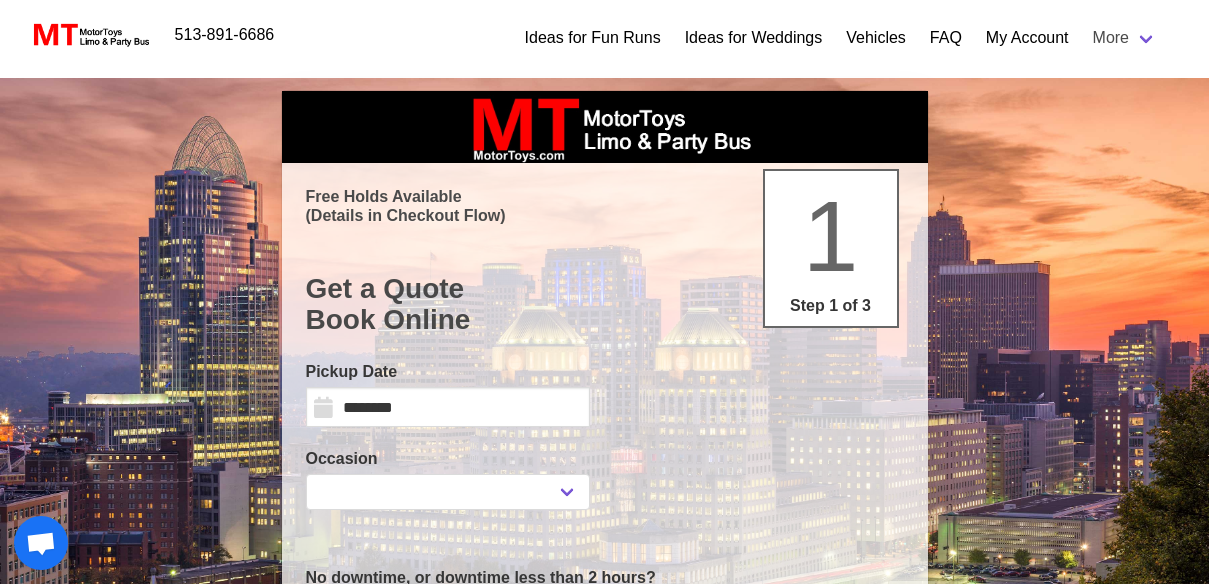 click on "Search Criteria     From:
Sat, 08-02-2025 07:45PM
To:
Sat, 08-02-2025 05:30PM
Duration:
4 hours
First Pickup:
Last Drop:
Change date, duration, or start time
24/7/365  Live  real time quotes, availability, reservations, & changes.   Industry Exclusive.  Here’s what is still available…       Free Holds Available (Details in Checkout Flow)
Get a Quote  Book Online
1   Step 1 of 3       Pickup Date   ********                     ******* ******** ***** ***** *** **** **** ****** ********* *******" at bounding box center [604, 552] 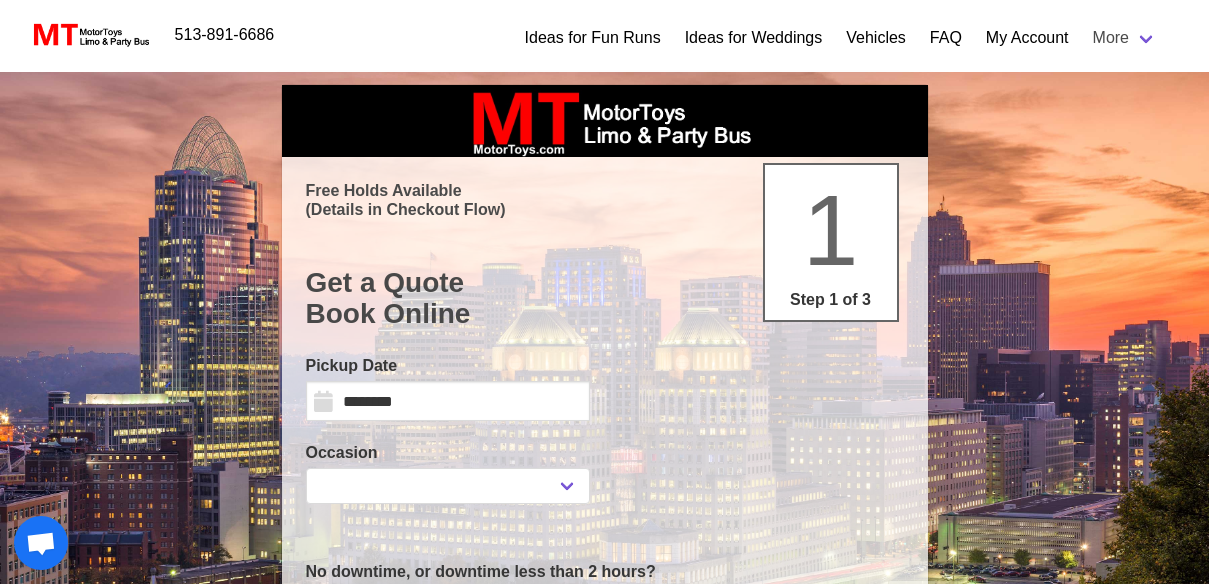 scroll, scrollTop: 0, scrollLeft: 0, axis: both 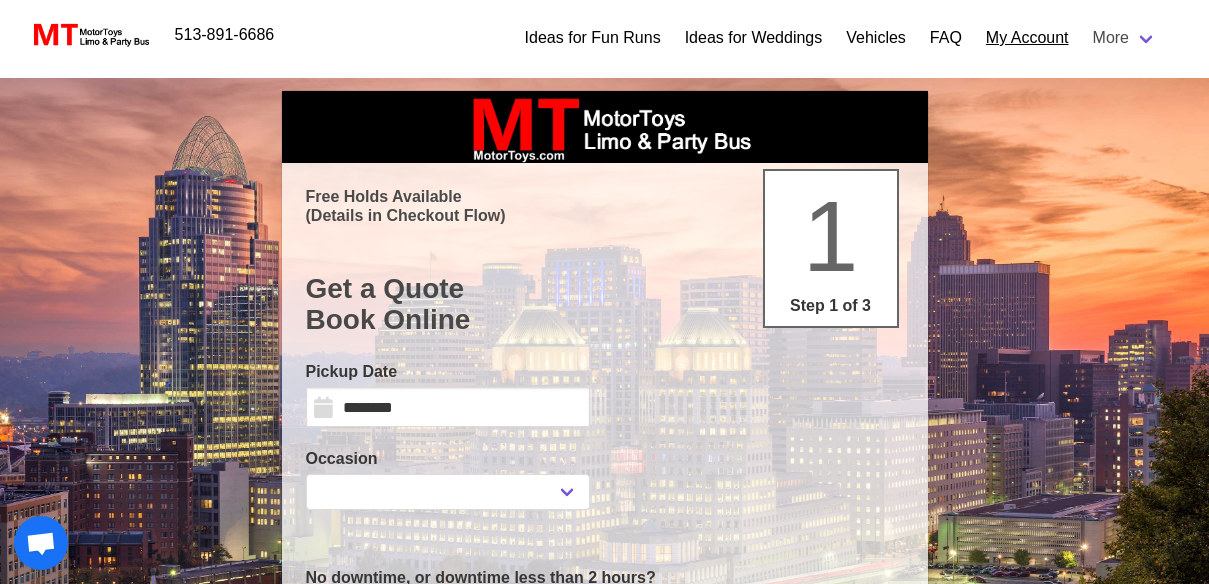 click on "My Account" at bounding box center (1027, 38) 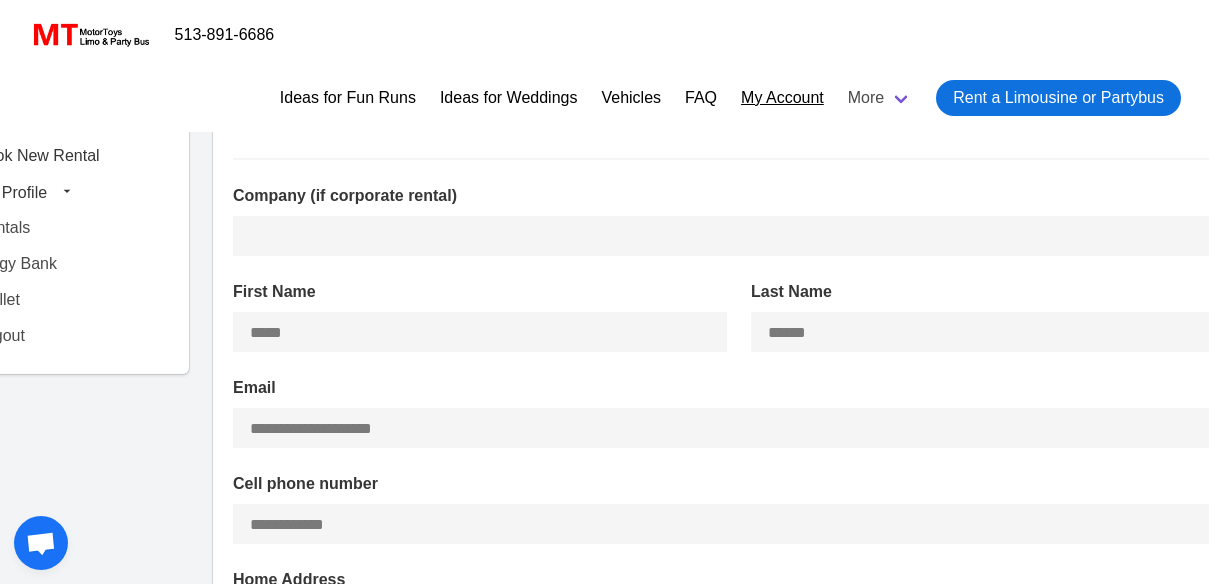 type on "**********" 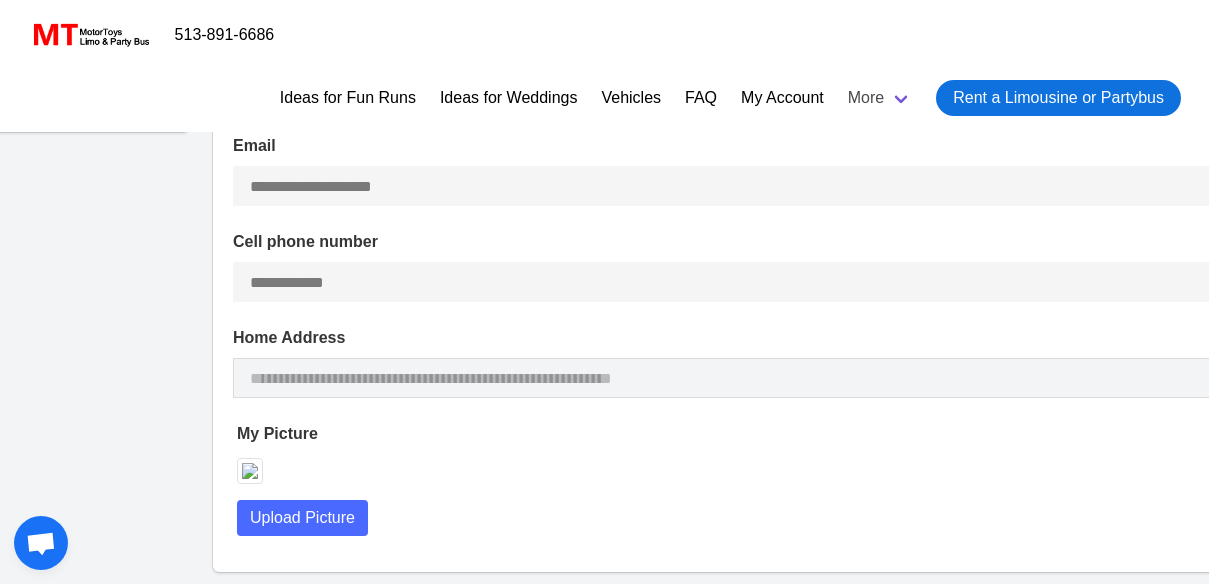 scroll, scrollTop: 0, scrollLeft: 0, axis: both 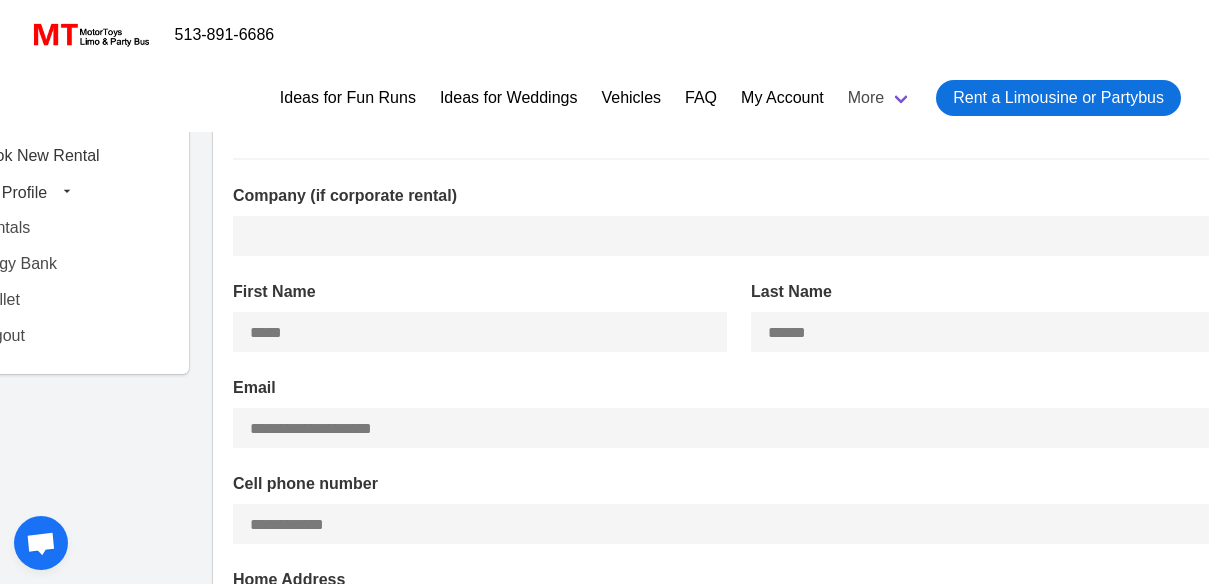 click on "**********" at bounding box center (739, 412) 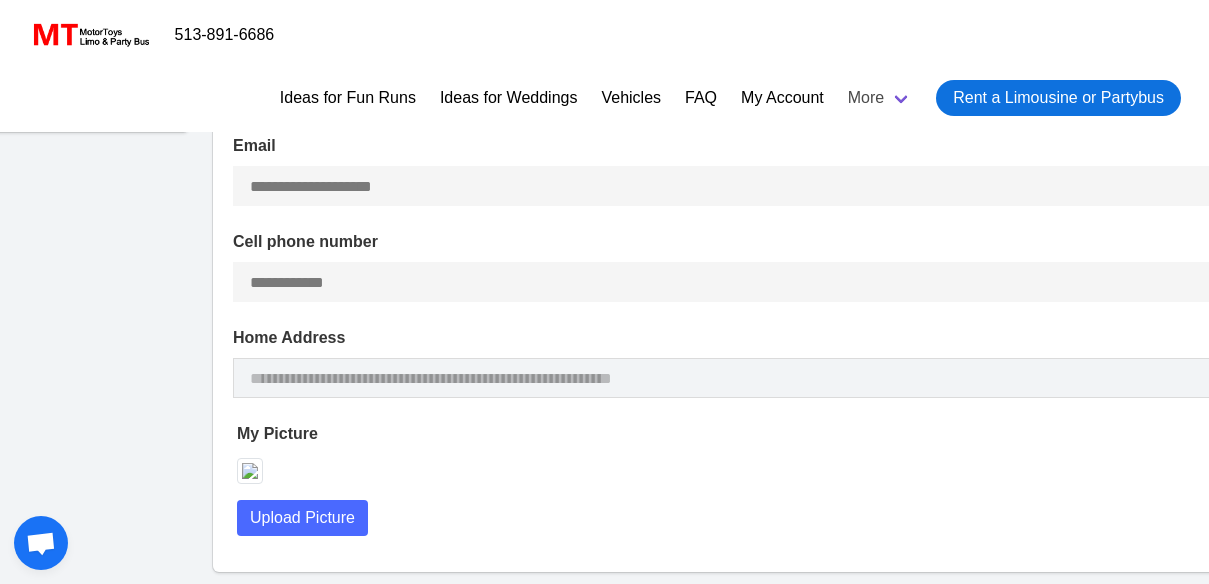 scroll, scrollTop: 0, scrollLeft: 0, axis: both 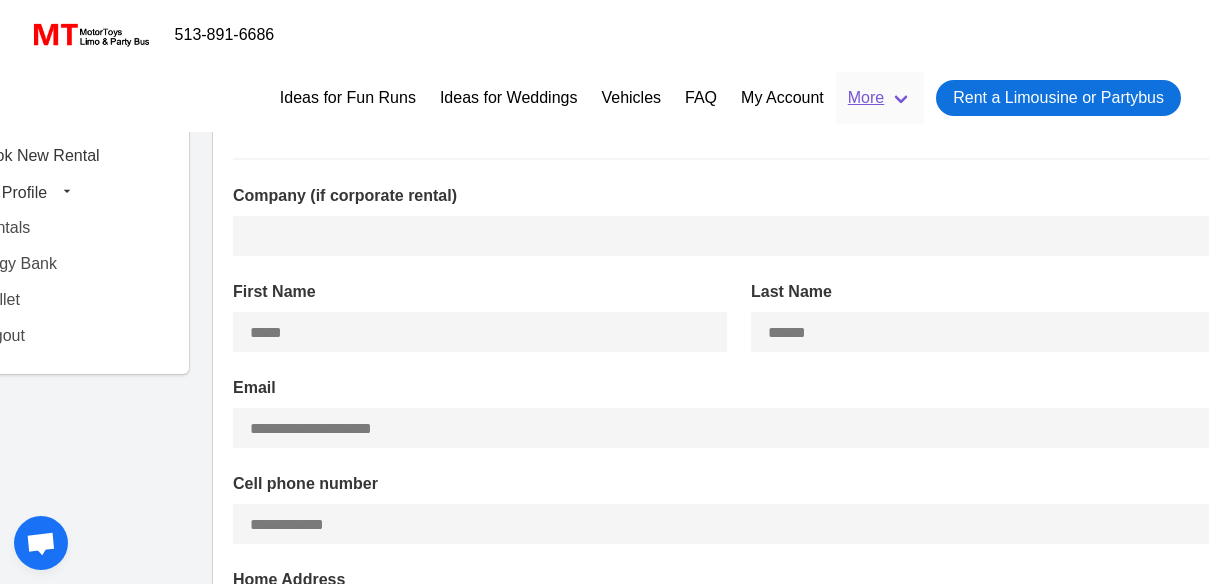 click on "More" at bounding box center (880, 98) 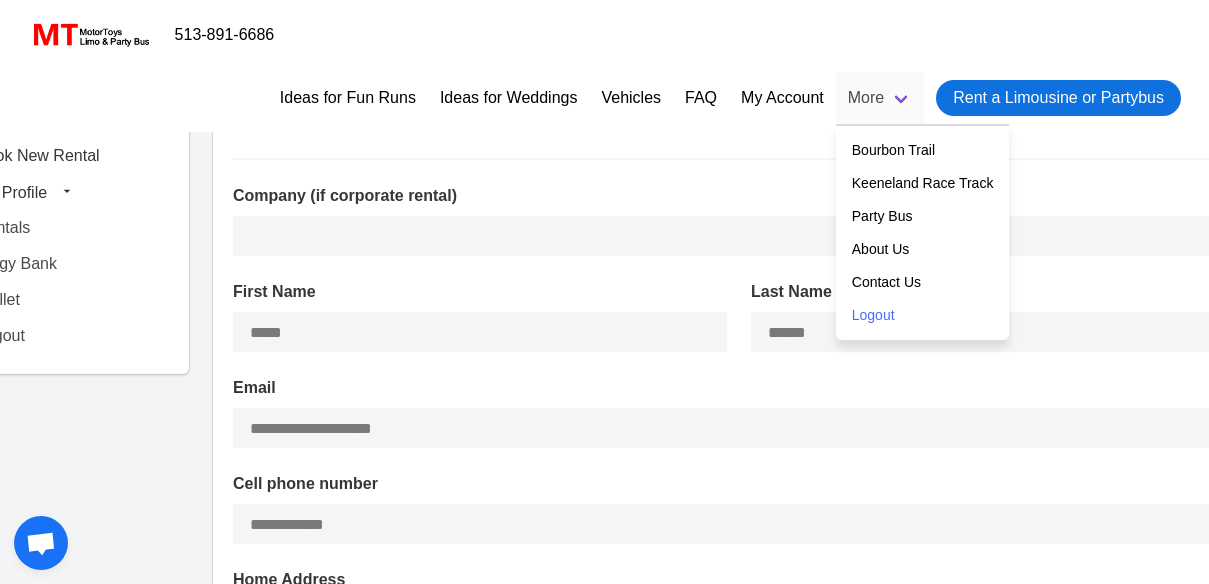 drag, startPoint x: 764, startPoint y: 151, endPoint x: 777, endPoint y: 126, distance: 28.178005 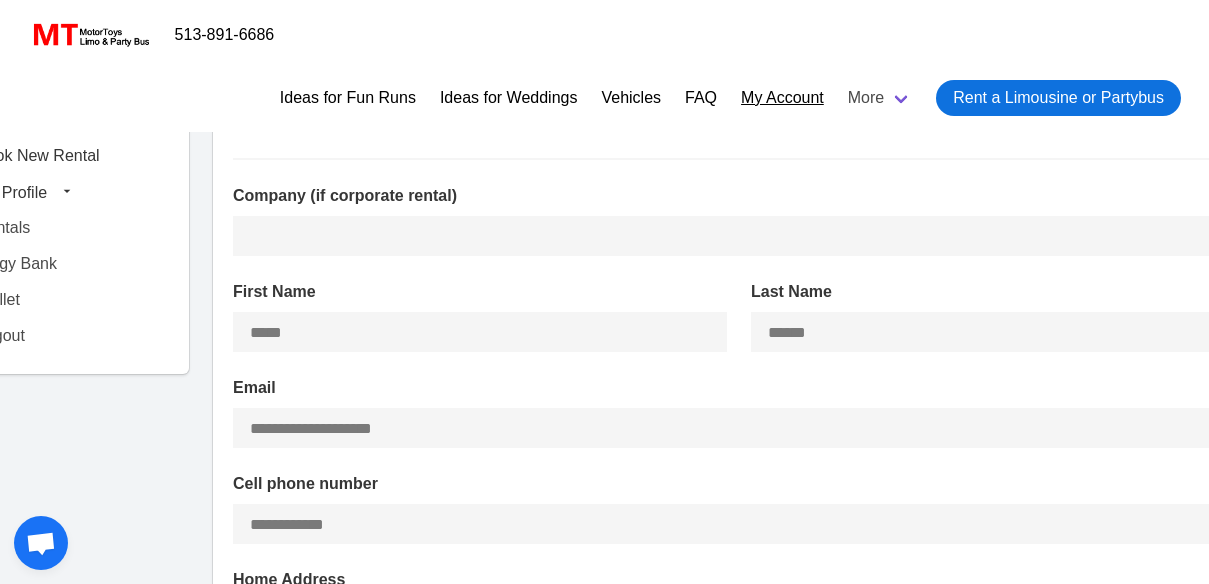 click on "My Account" at bounding box center [782, 98] 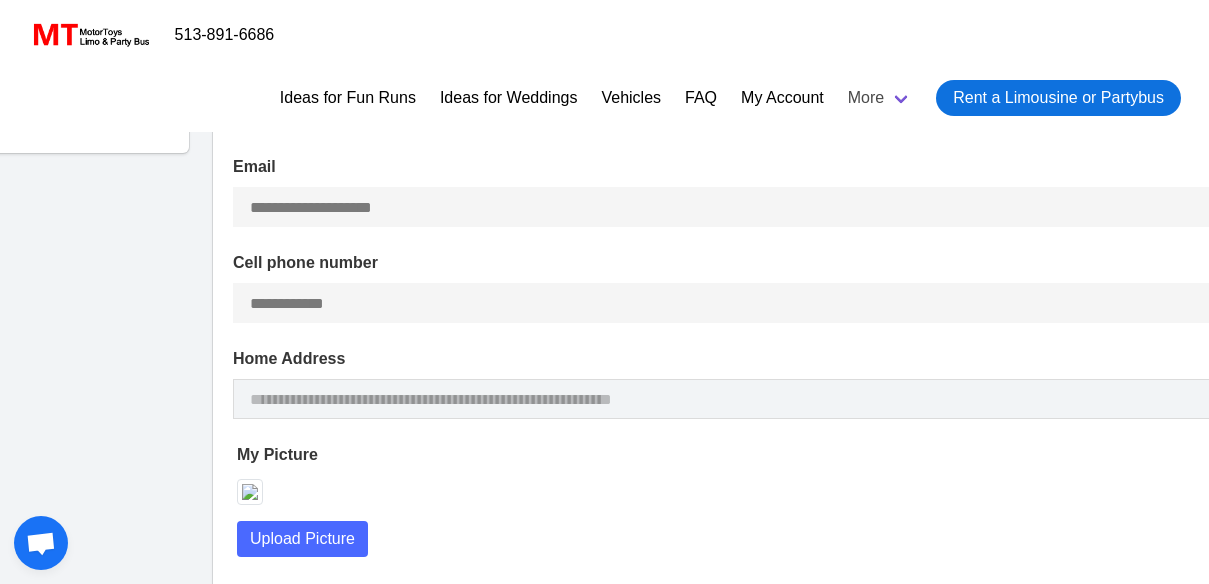 scroll, scrollTop: 243, scrollLeft: 0, axis: vertical 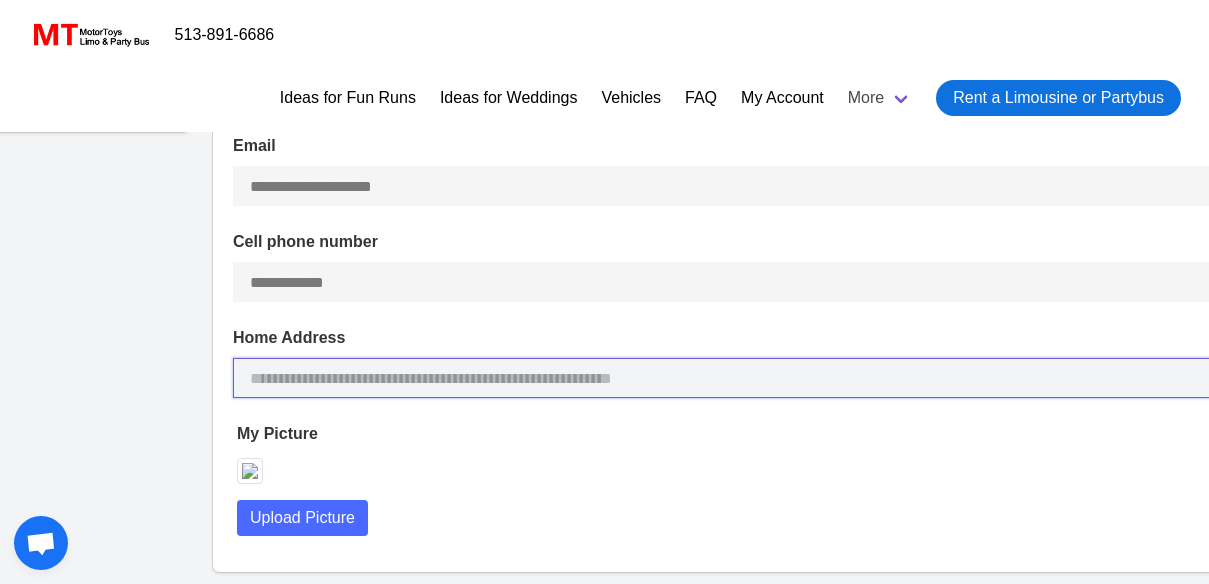 click at bounding box center (739, 378) 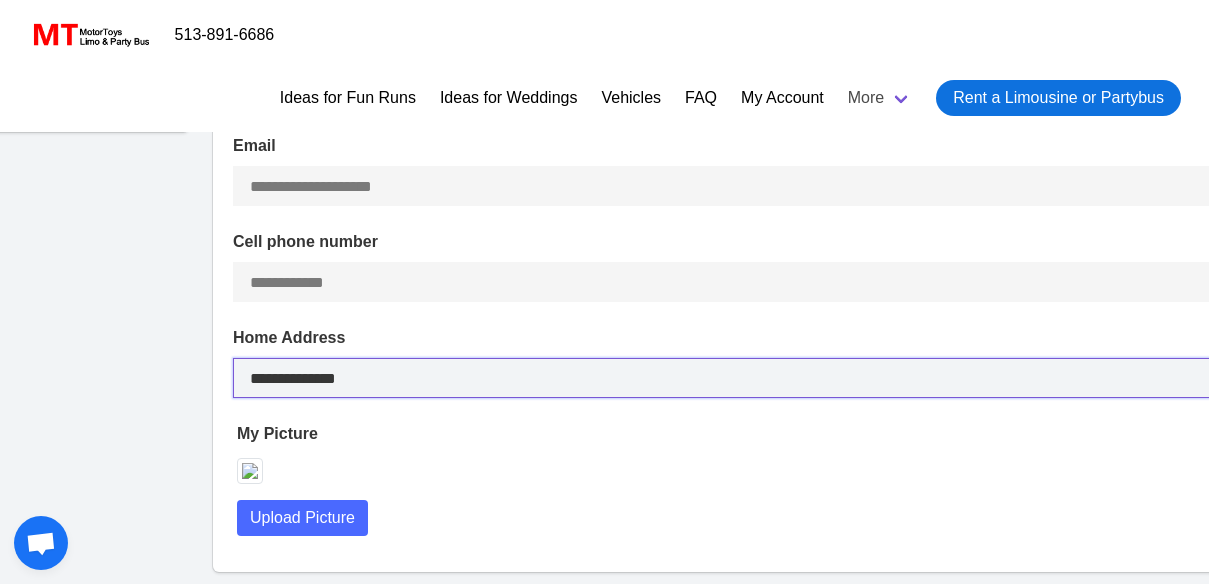 click on "**********" at bounding box center [739, 378] 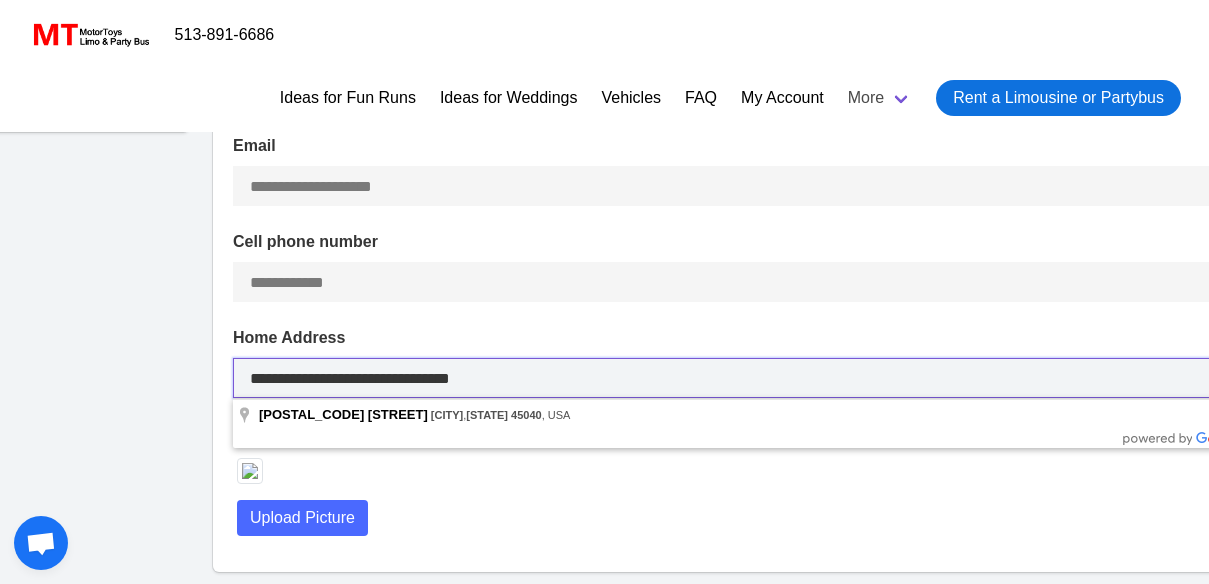 type on "**********" 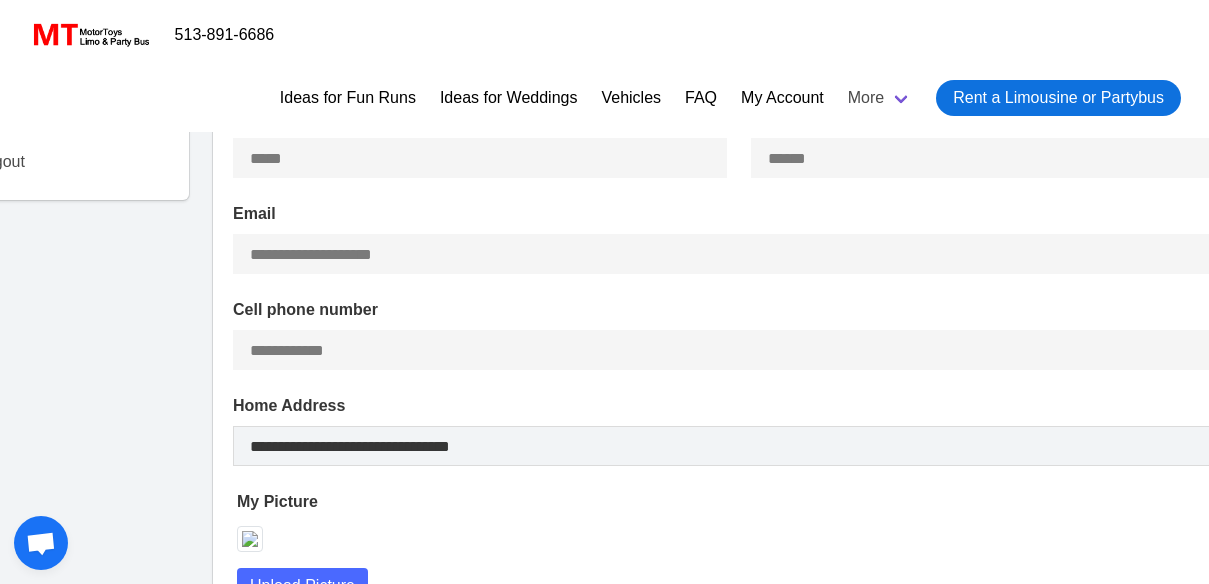 scroll, scrollTop: 243, scrollLeft: 0, axis: vertical 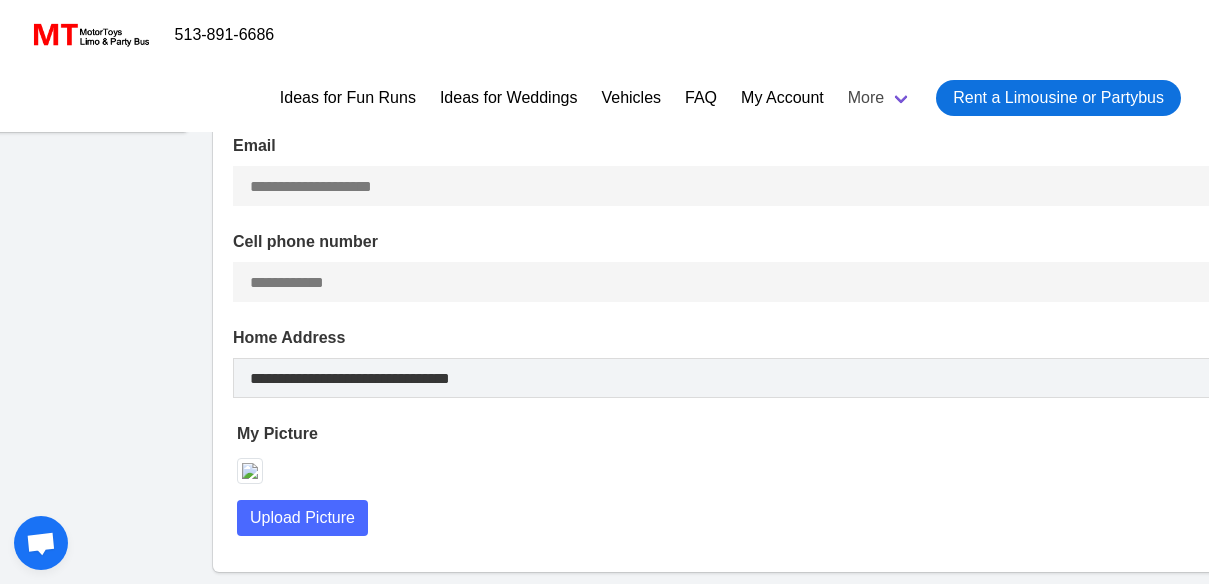 click on "[LAST] [LAST]    Book New Rental      My Profile         Profile   Change Password   Important Dates   Rentals Piggy Bank Wallet Logout" at bounding box center (66, 210) 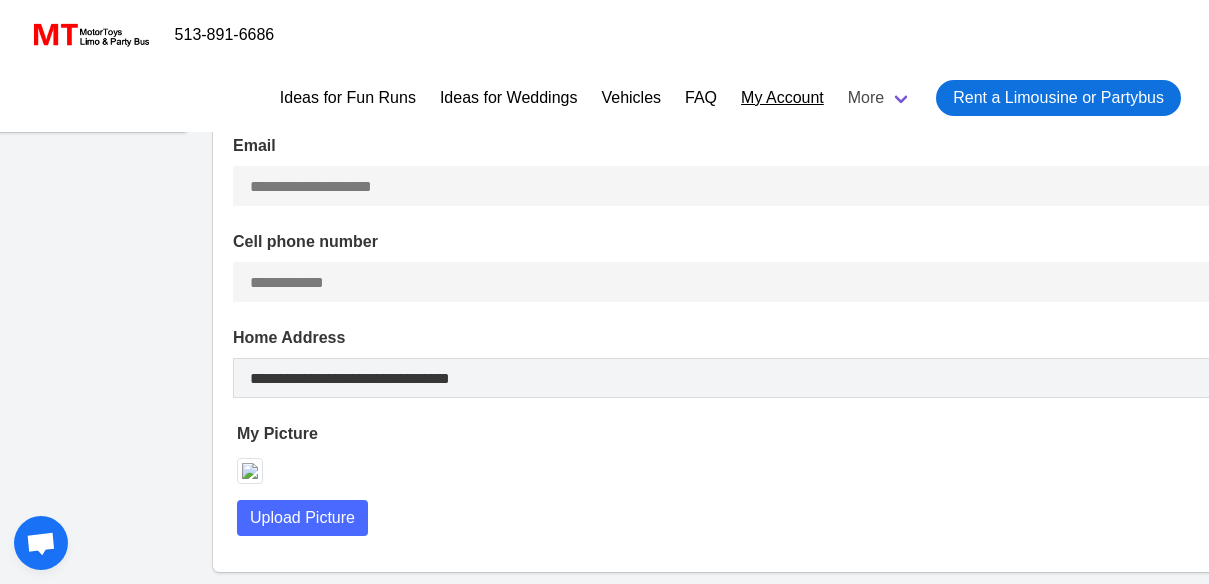 click on "My Account" at bounding box center (782, 98) 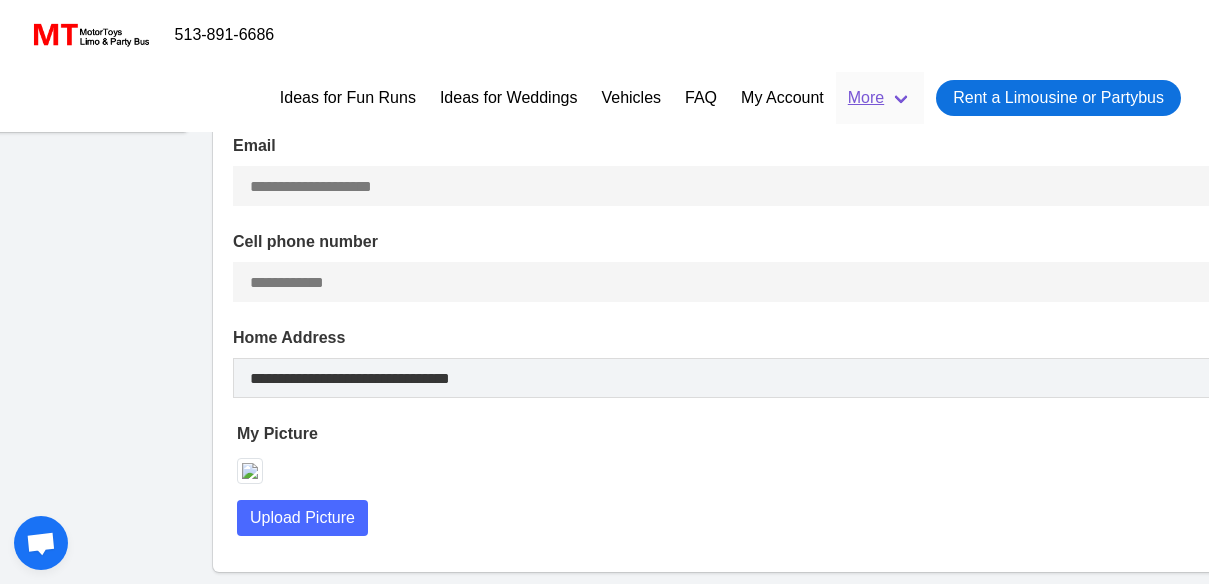 click on "More" at bounding box center [880, 98] 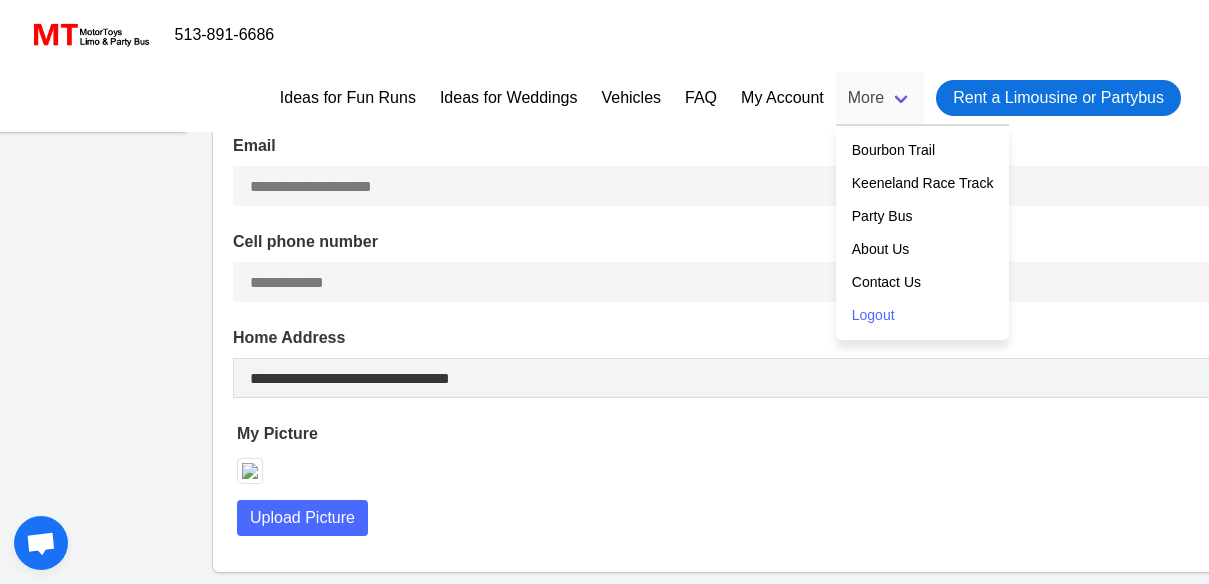 drag, startPoint x: 594, startPoint y: 129, endPoint x: 579, endPoint y: 130, distance: 15.033297 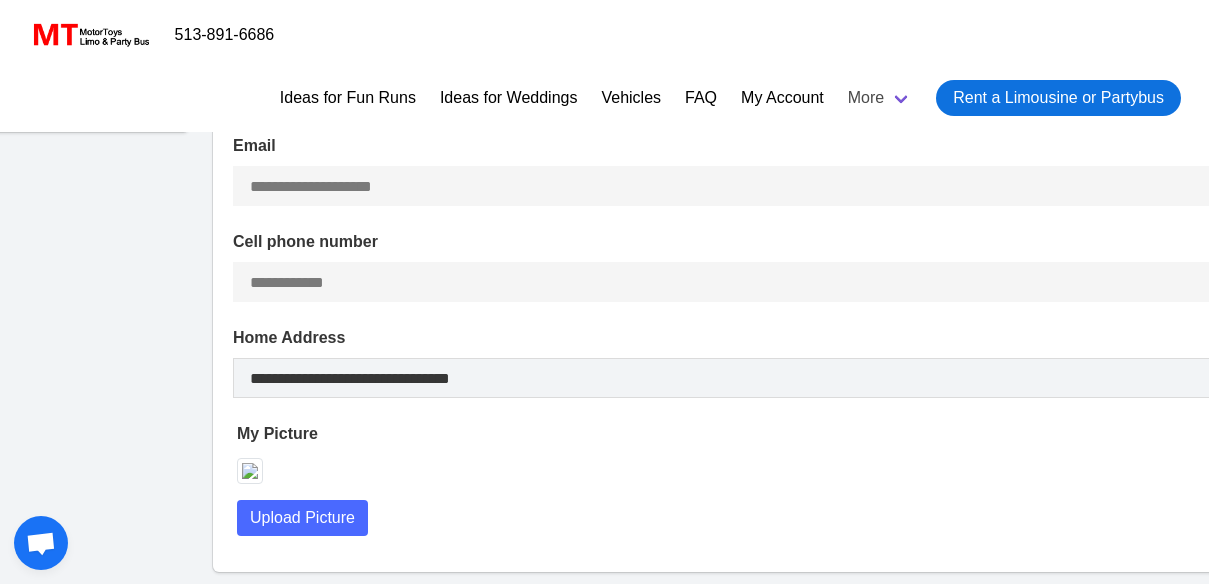 click on "[LAST] [LAST]    Book New Rental      My Profile         Profile   Change Password   Important Dates   Rentals Piggy Bank Wallet Logout" at bounding box center [66, 210] 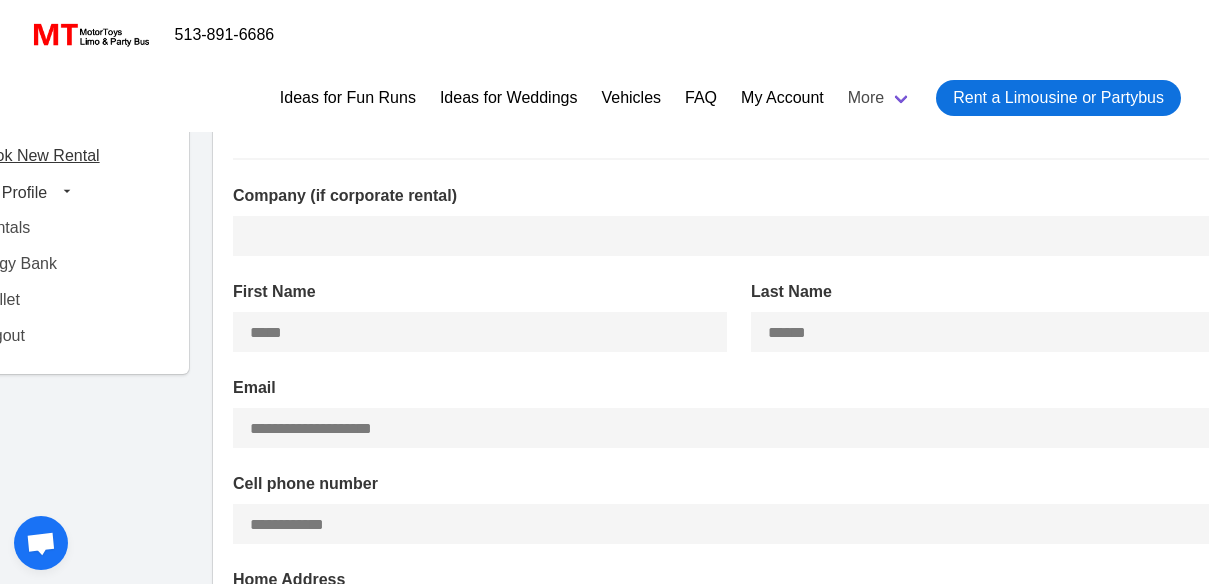click on "Book New Rental" at bounding box center (66, 156) 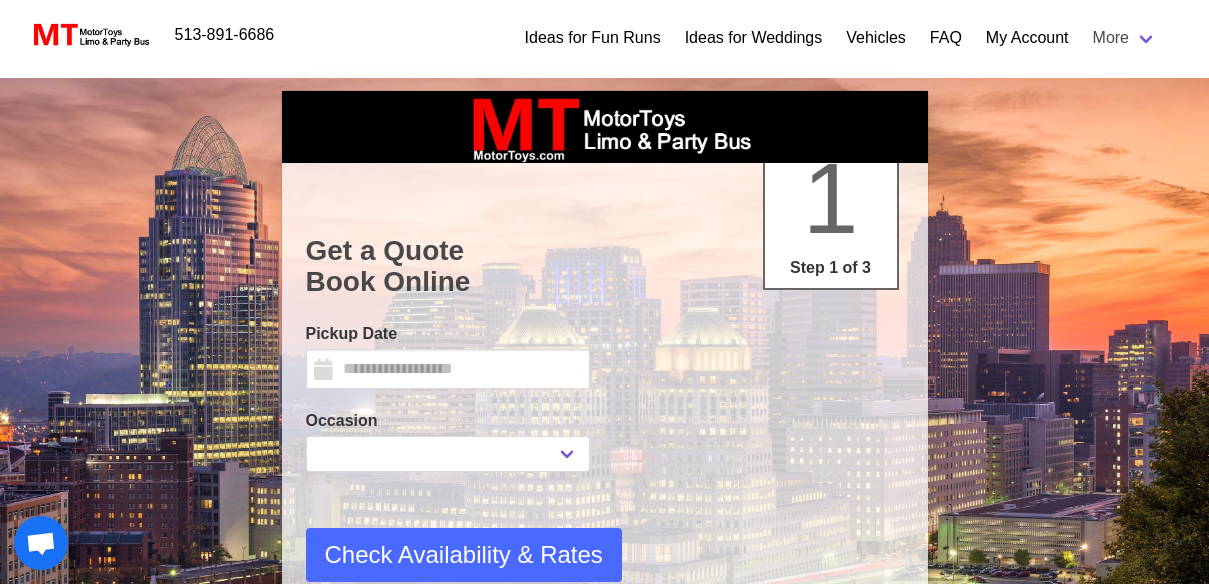 select 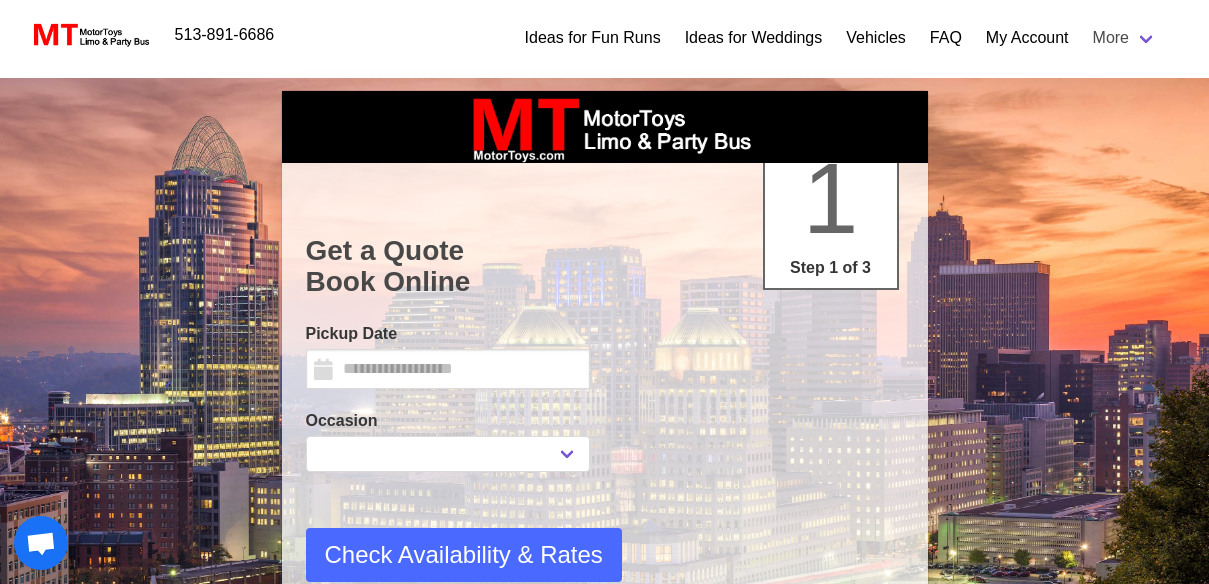 type on "********" 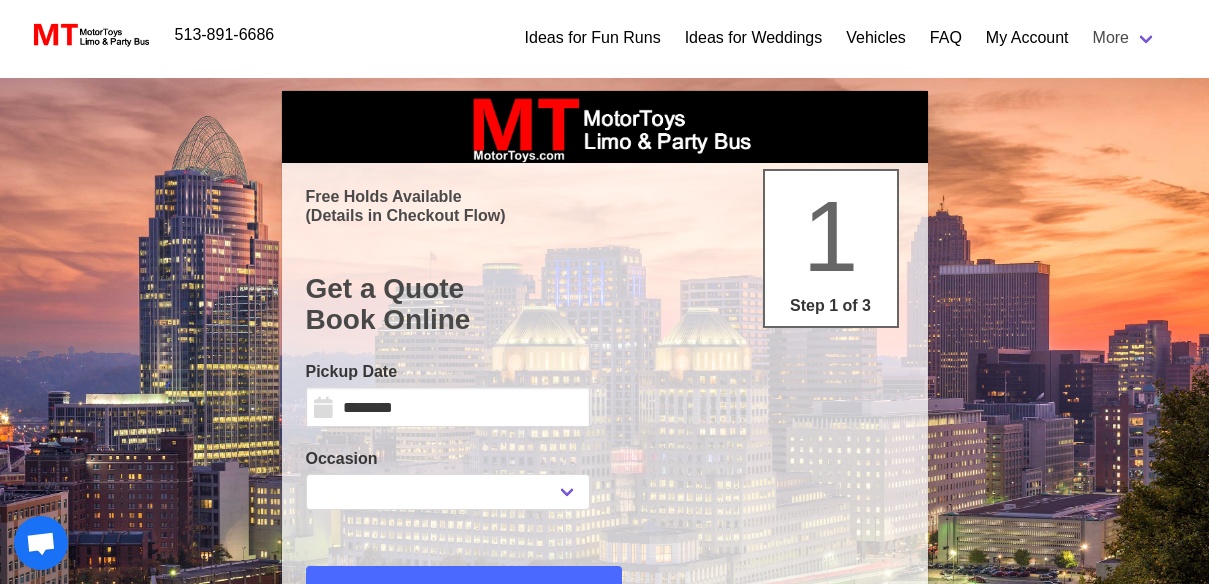 select 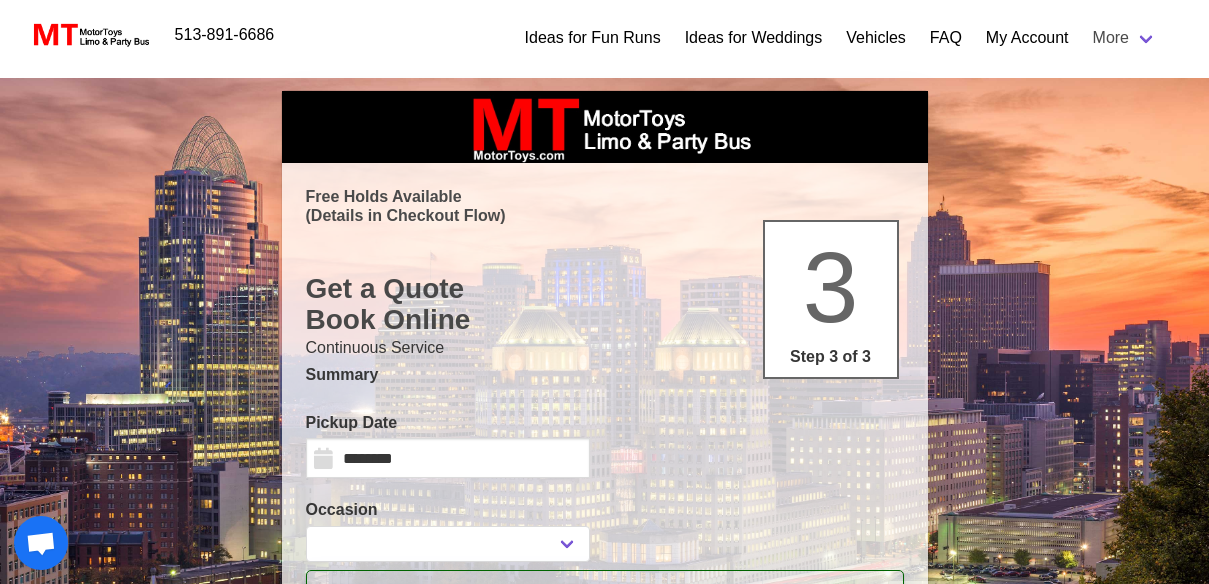 type on "**********" 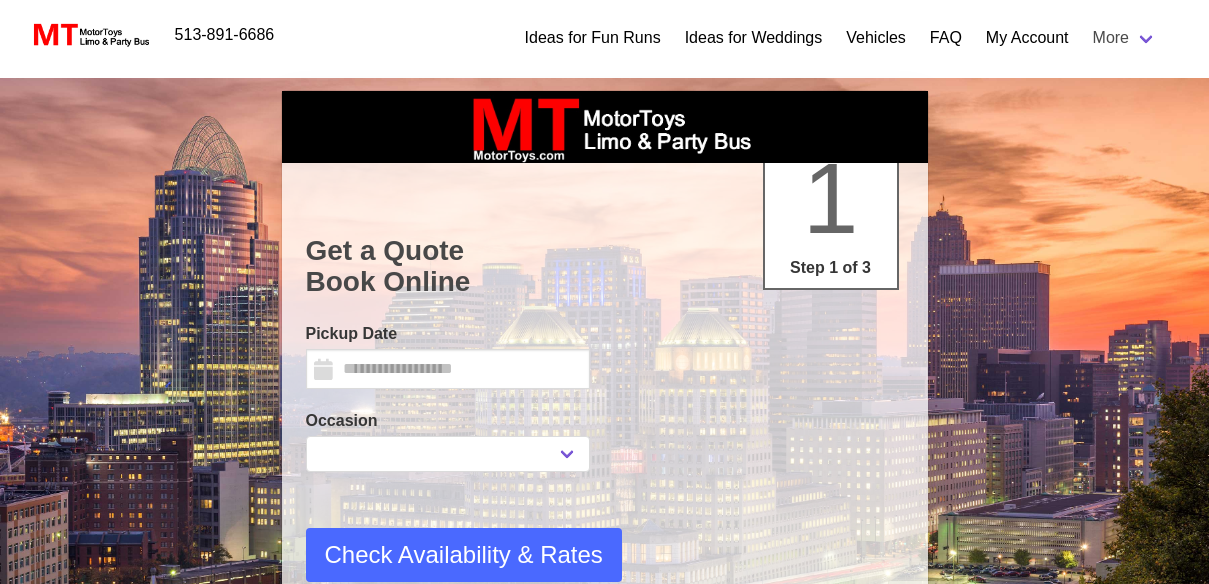 scroll, scrollTop: 0, scrollLeft: 0, axis: both 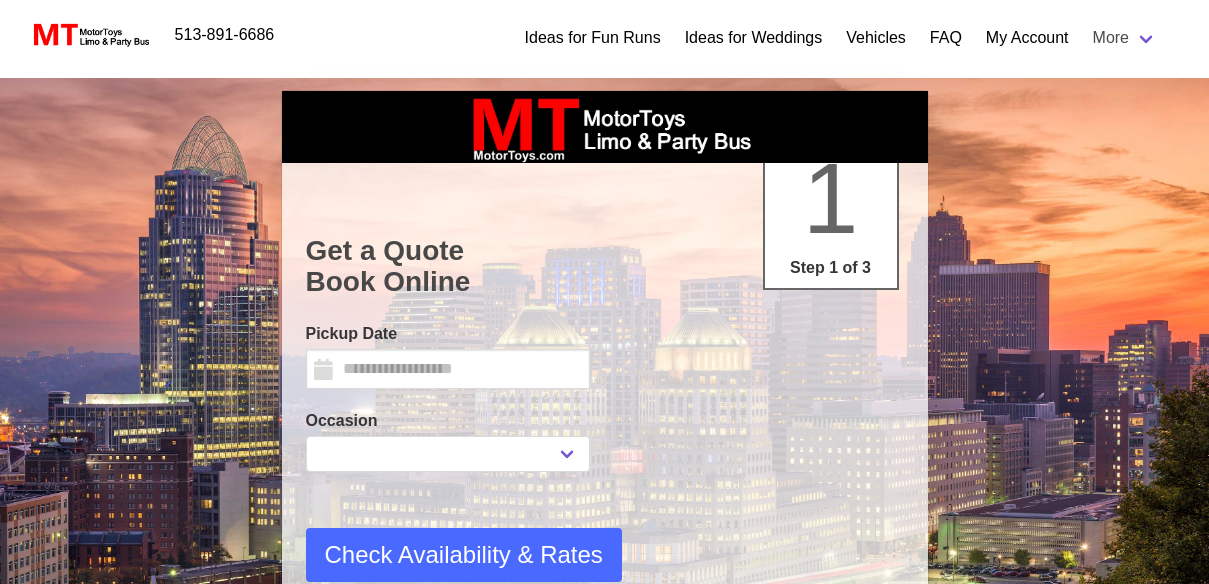 type on "********" 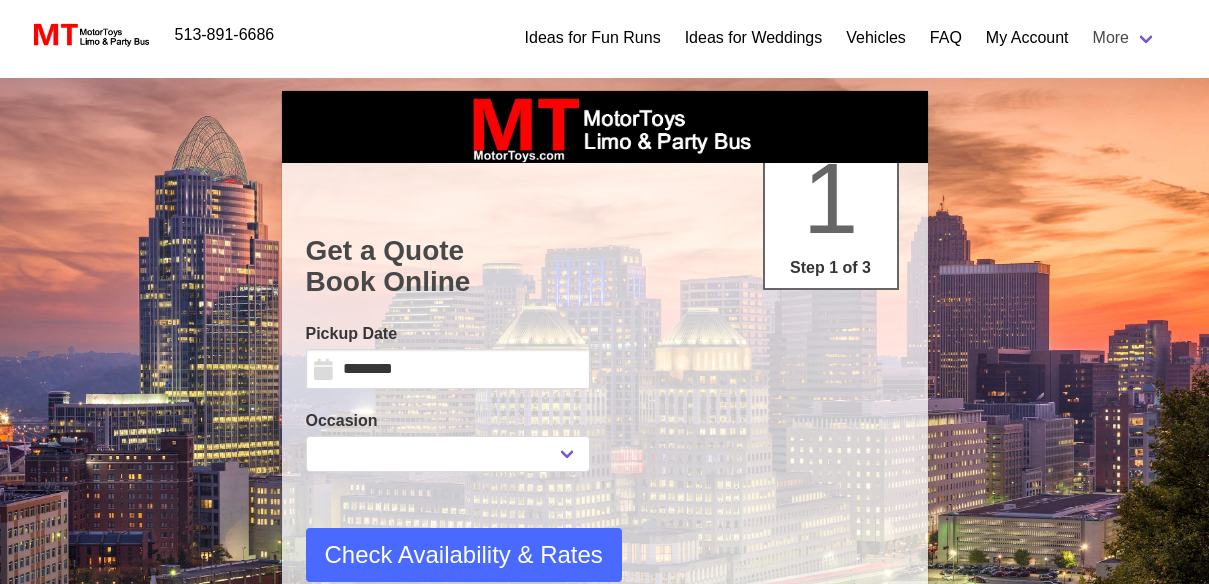 scroll, scrollTop: 0, scrollLeft: 0, axis: both 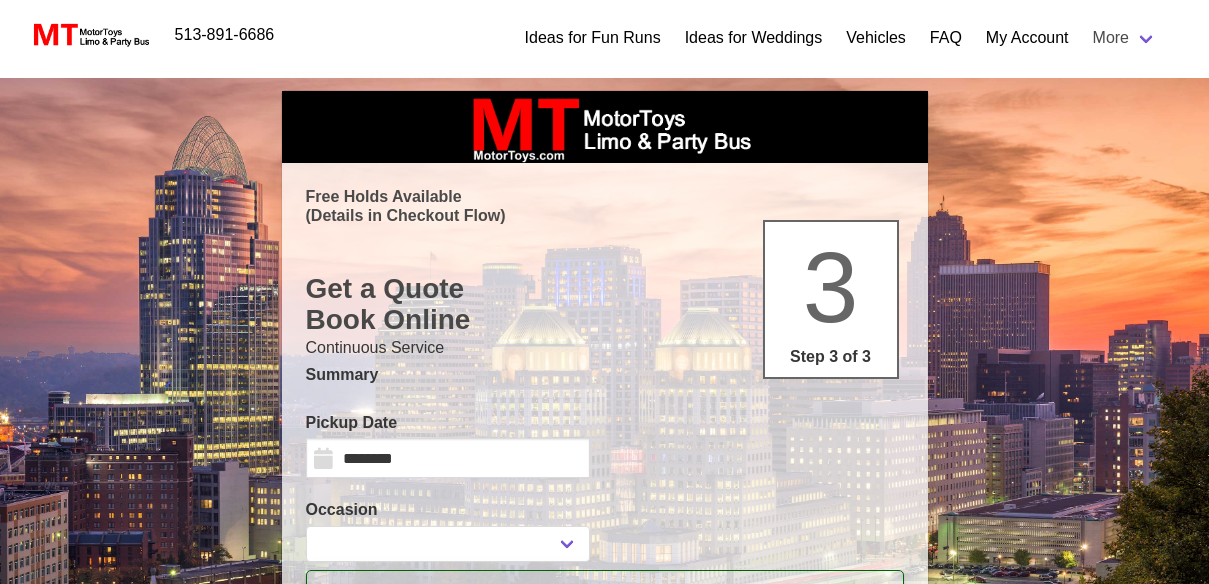 type on "**********" 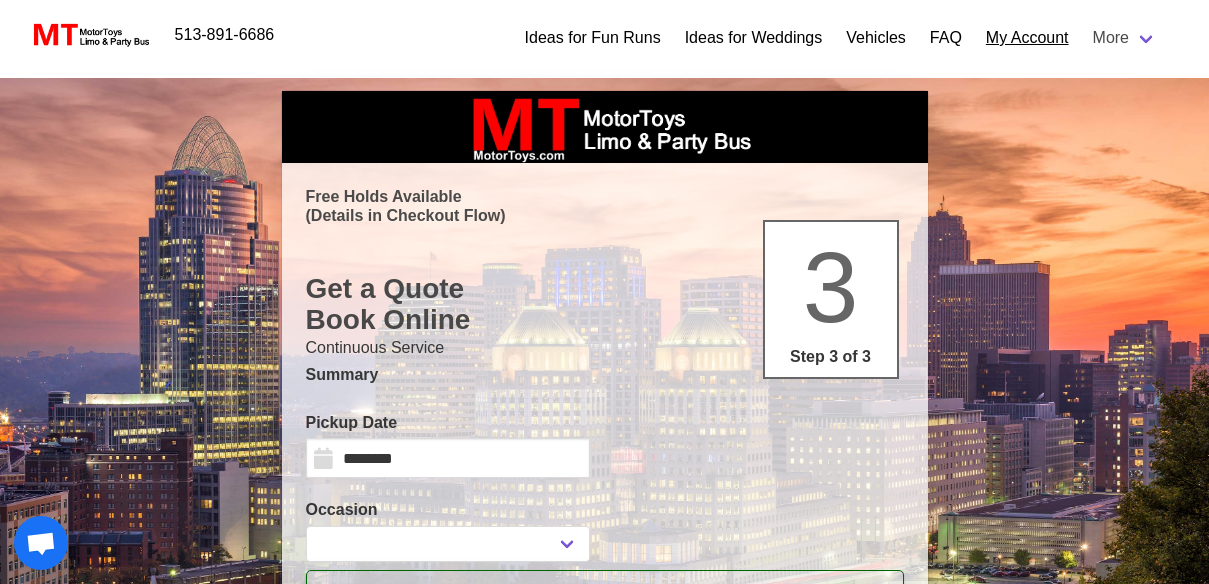 click on "My Account" at bounding box center [1027, 38] 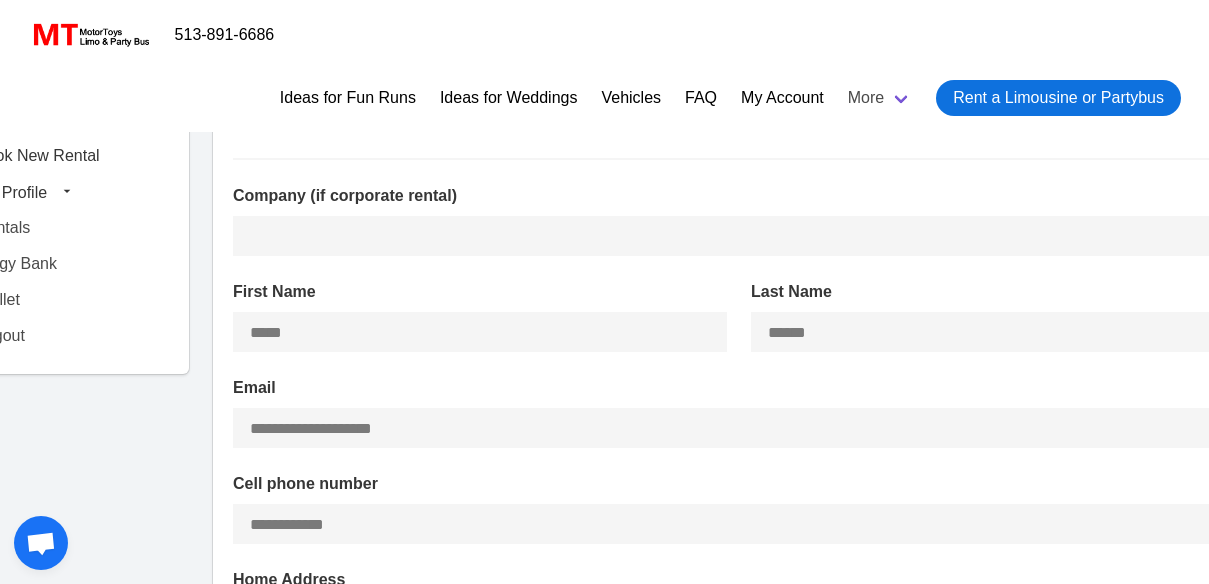 type on "**********" 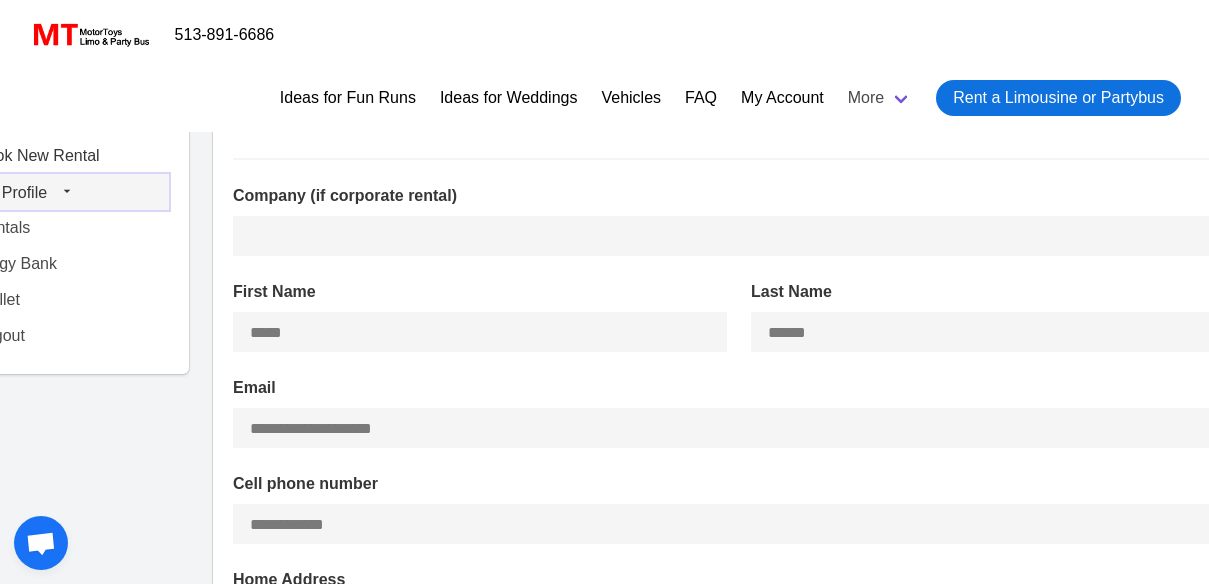 click on "My Profile" at bounding box center (66, 192) 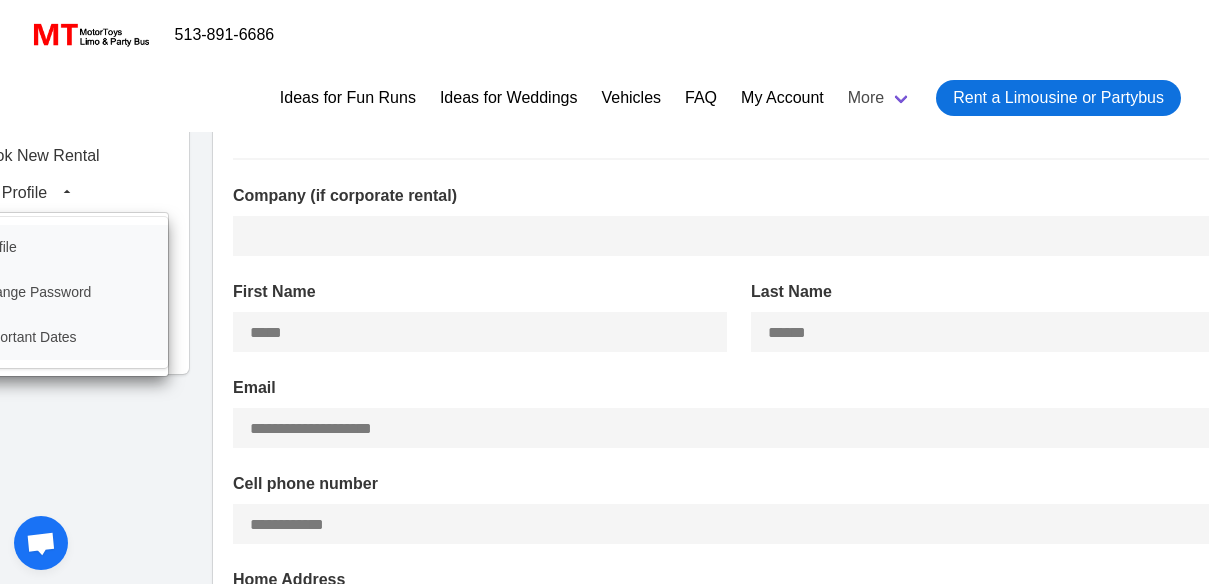 drag, startPoint x: 105, startPoint y: 468, endPoint x: 112, endPoint y: 452, distance: 17.464249 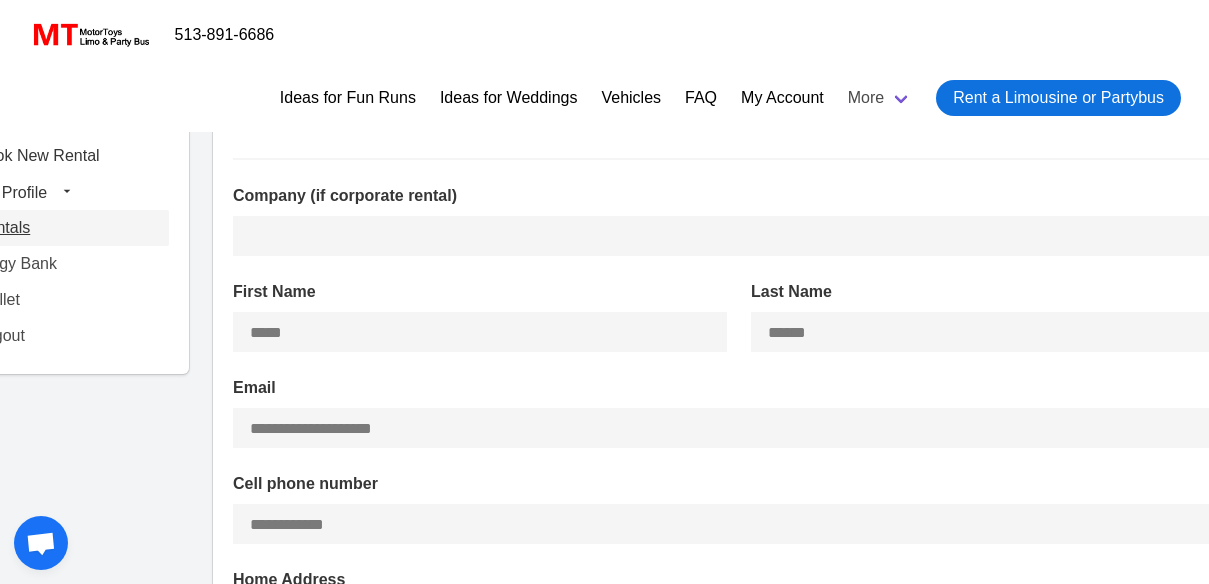 click on "Rentals" at bounding box center (66, 228) 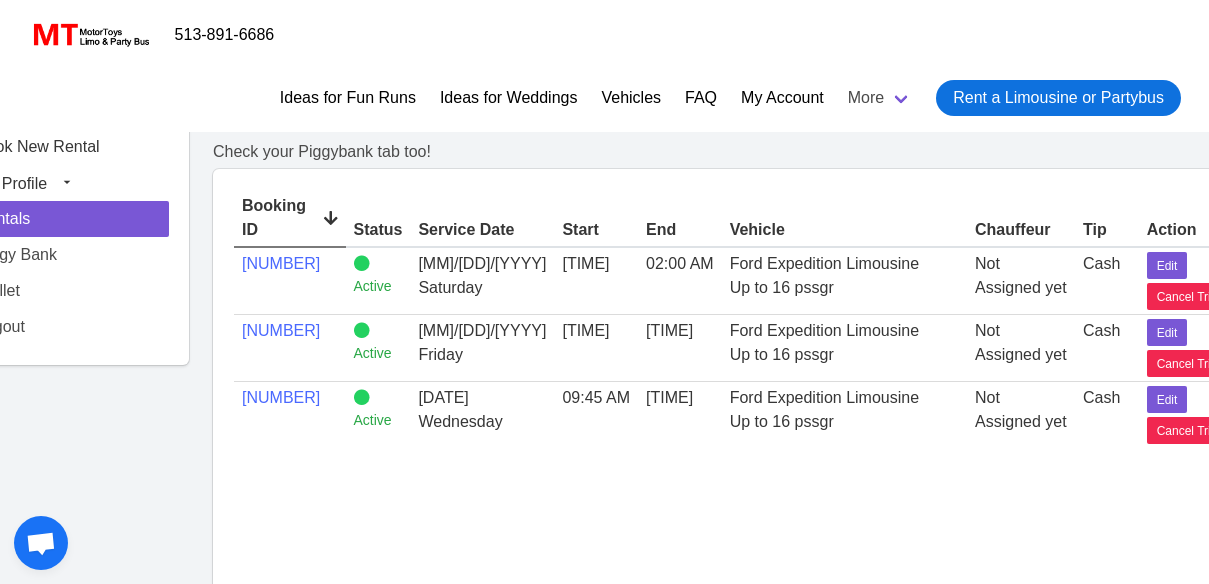 scroll, scrollTop: 0, scrollLeft: 0, axis: both 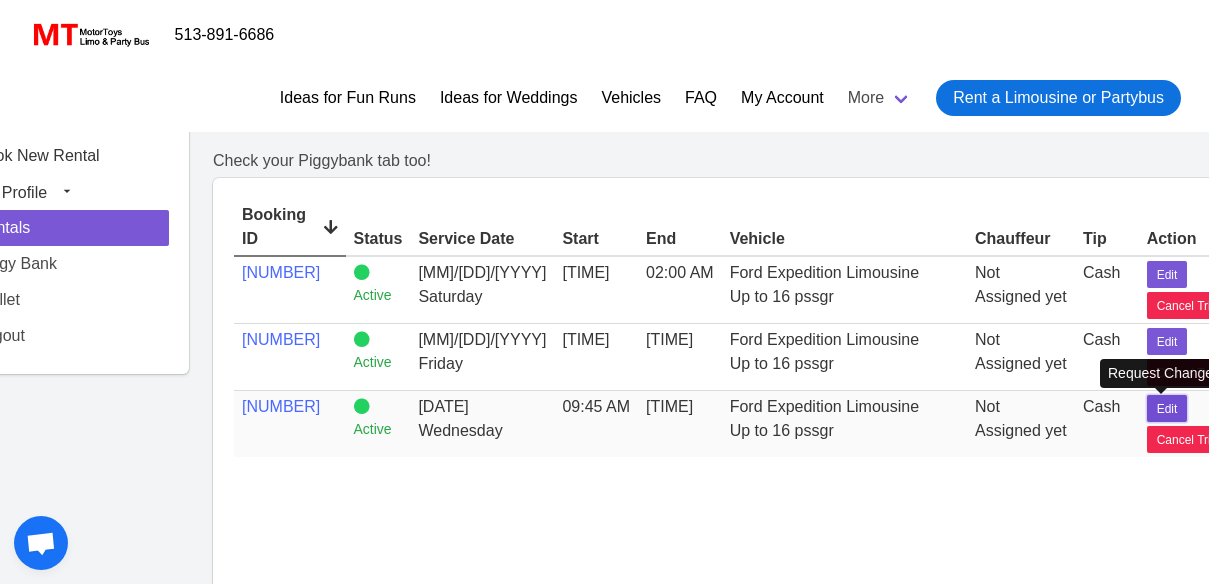 click on "Edit" at bounding box center [1167, 409] 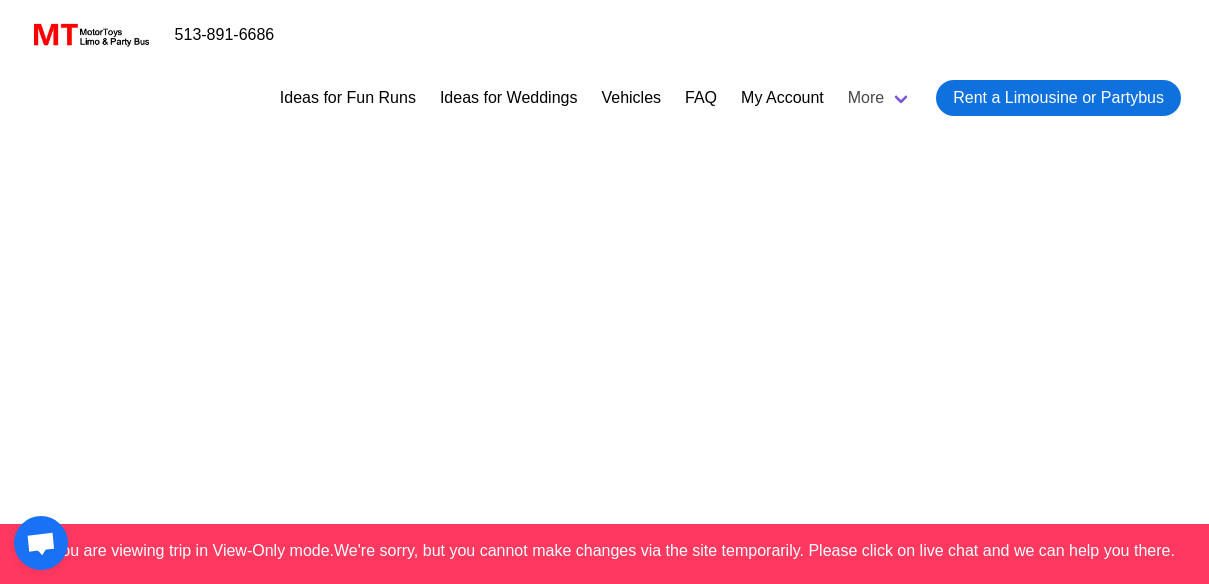 select on "*" 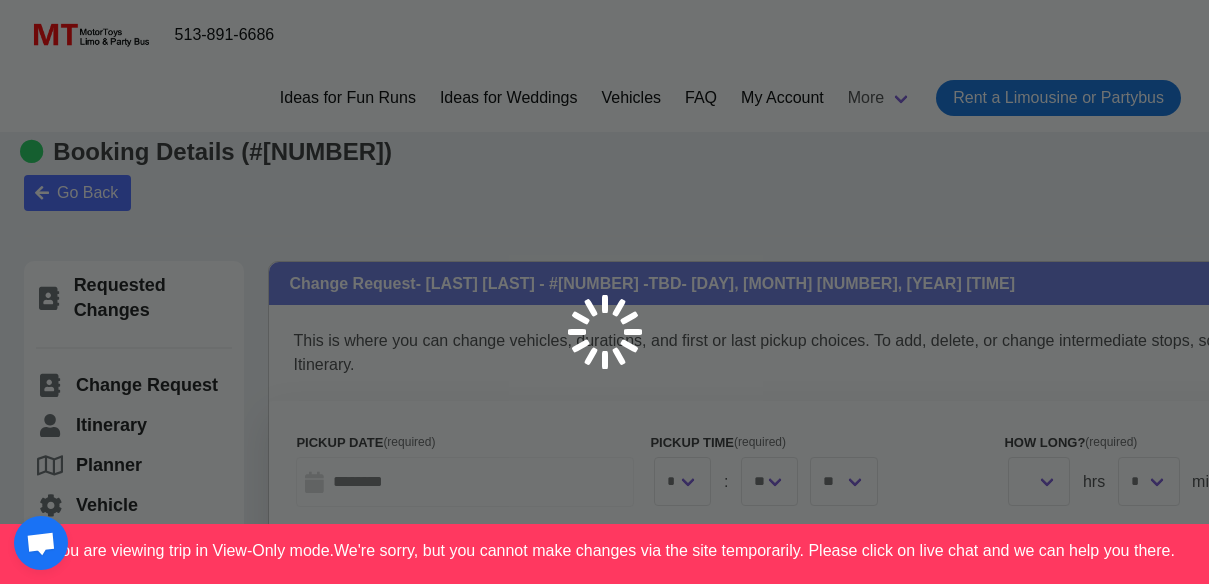 select 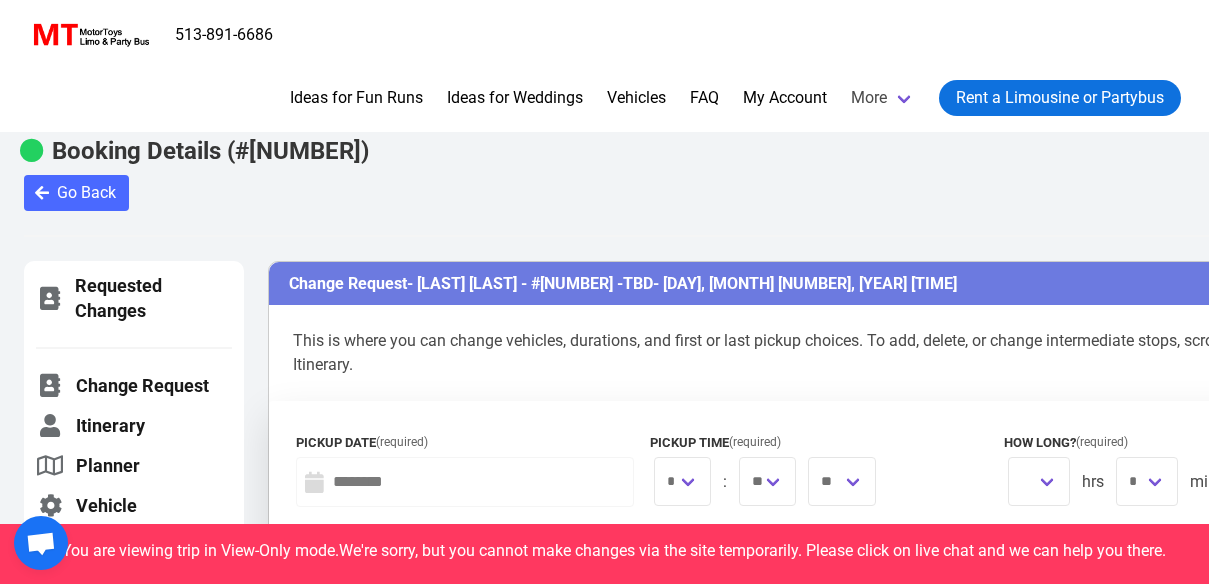 type on "*********" 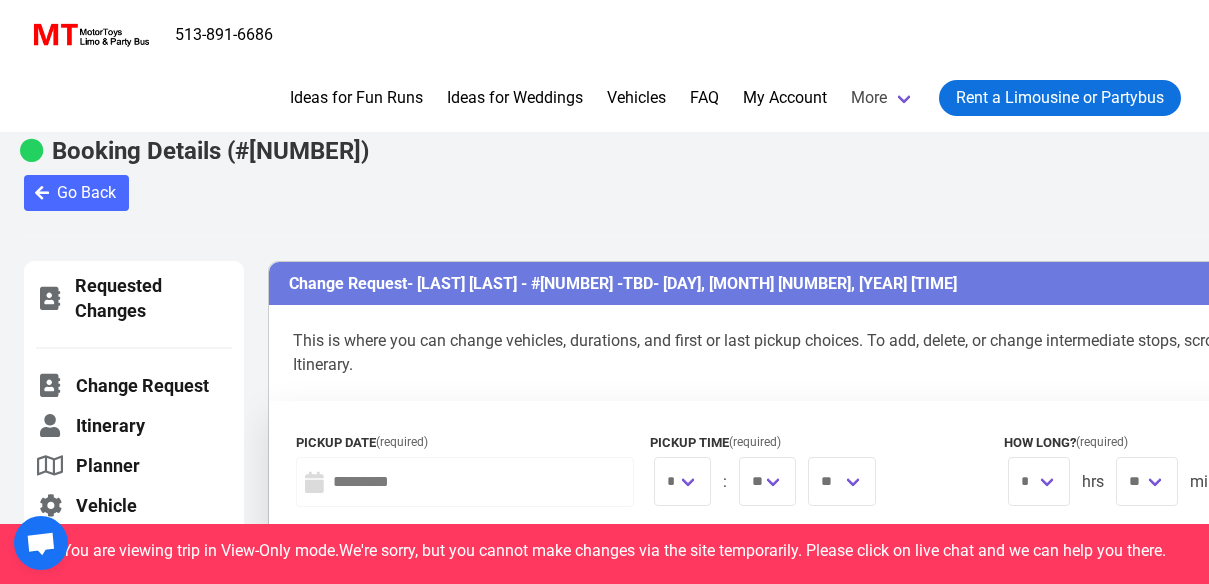 type on "**********" 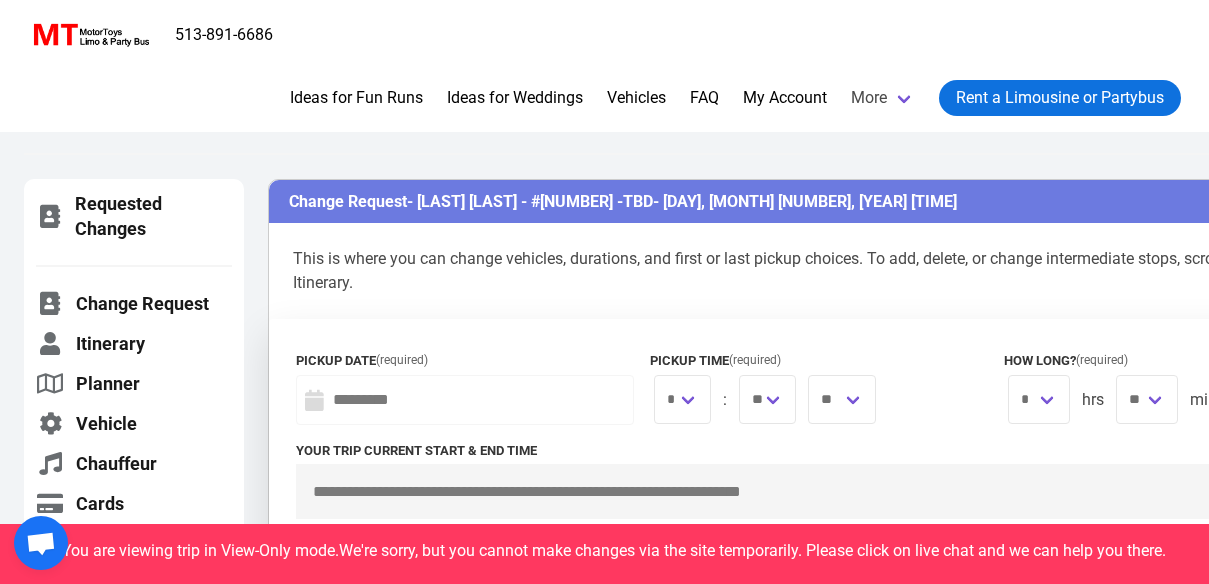 scroll, scrollTop: 0, scrollLeft: 0, axis: both 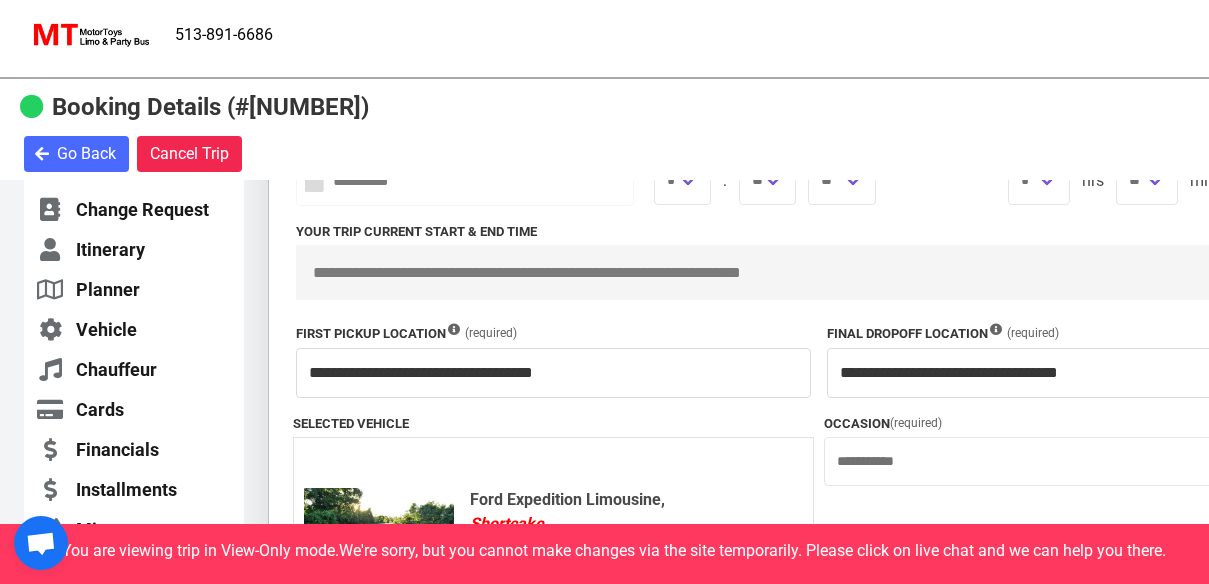 click on "**********" at bounding box center (819, 433) 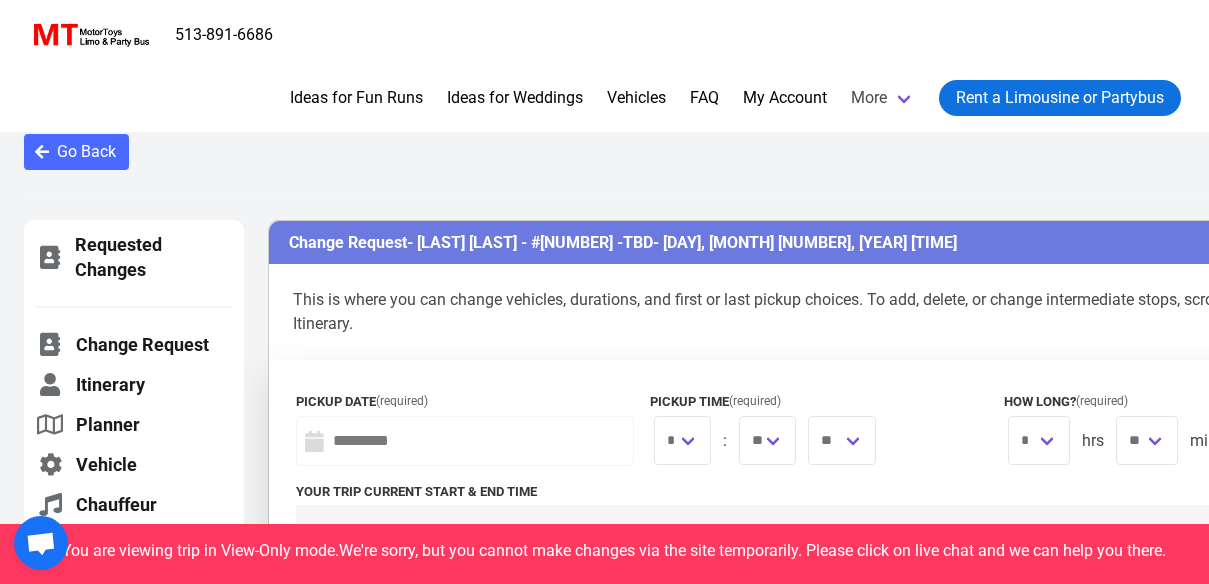 scroll, scrollTop: 0, scrollLeft: 0, axis: both 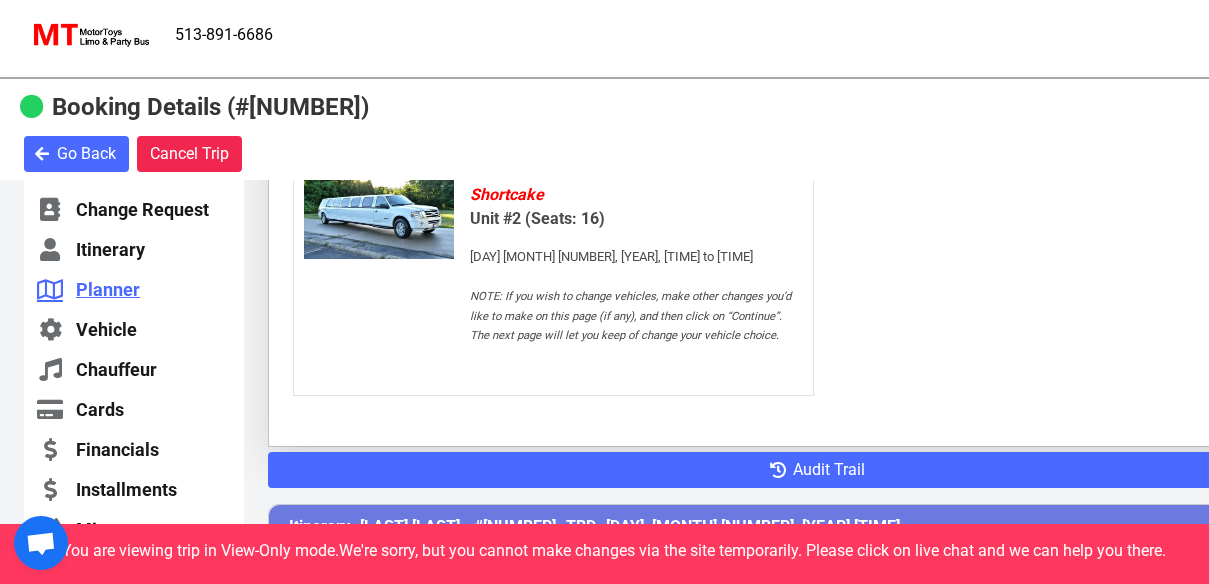 click on "Planner" at bounding box center [134, 289] 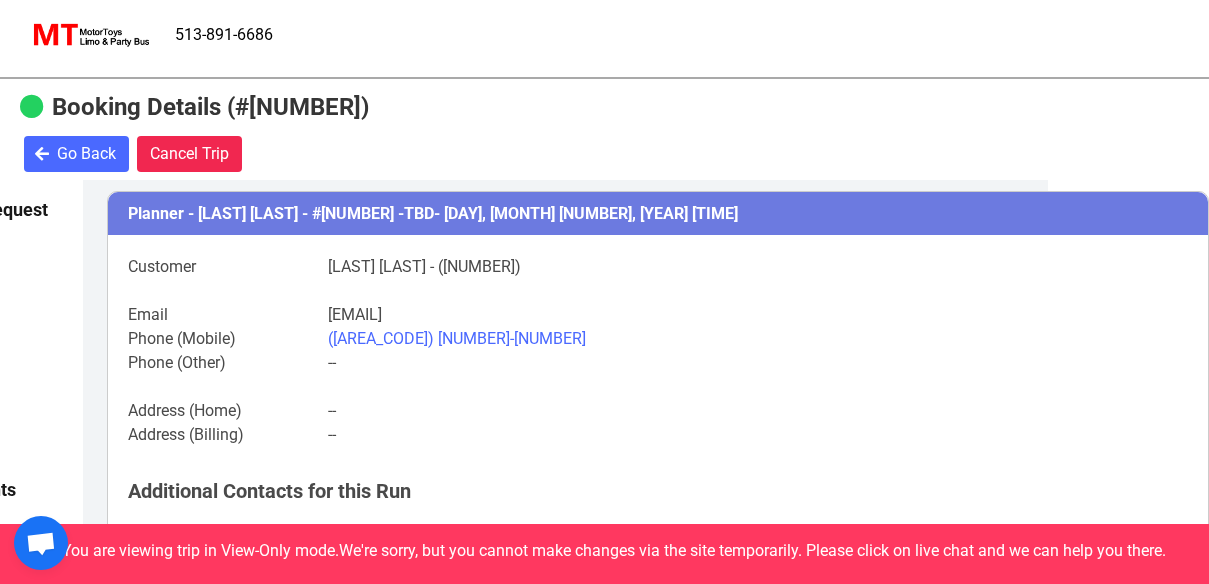 scroll, scrollTop: 2794, scrollLeft: 161, axis: both 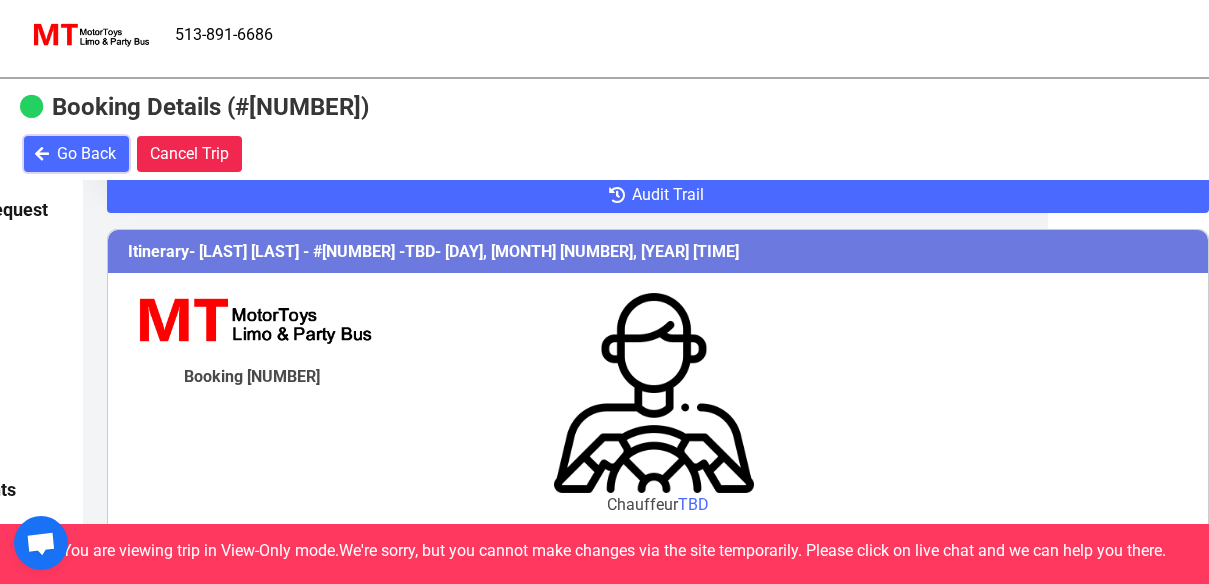 click on "Go Back" at bounding box center [86, 154] 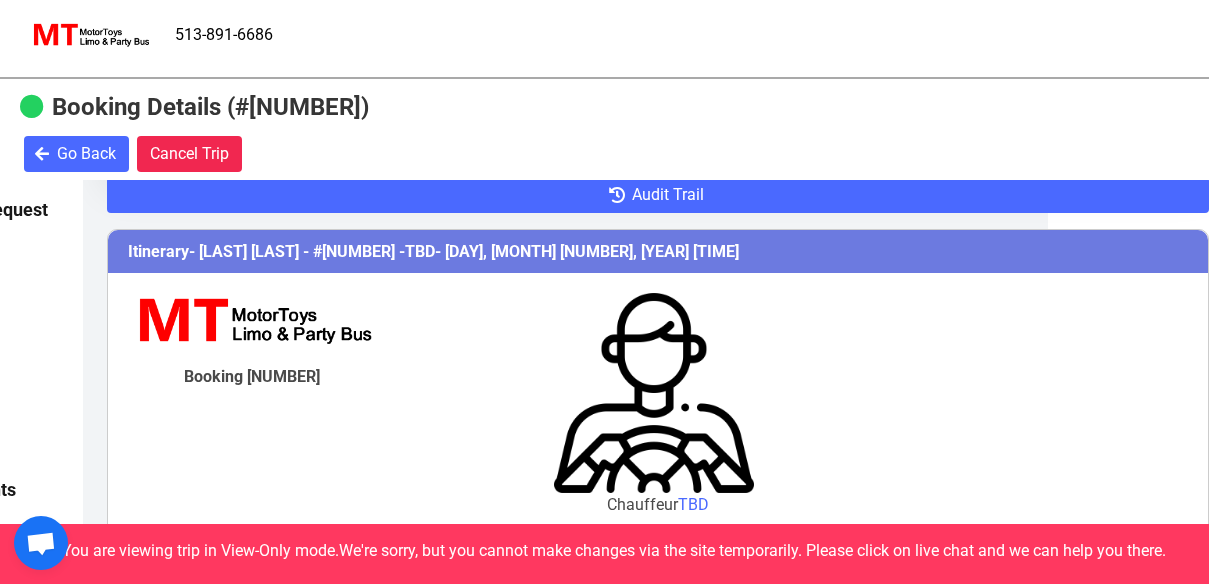 select on "********" 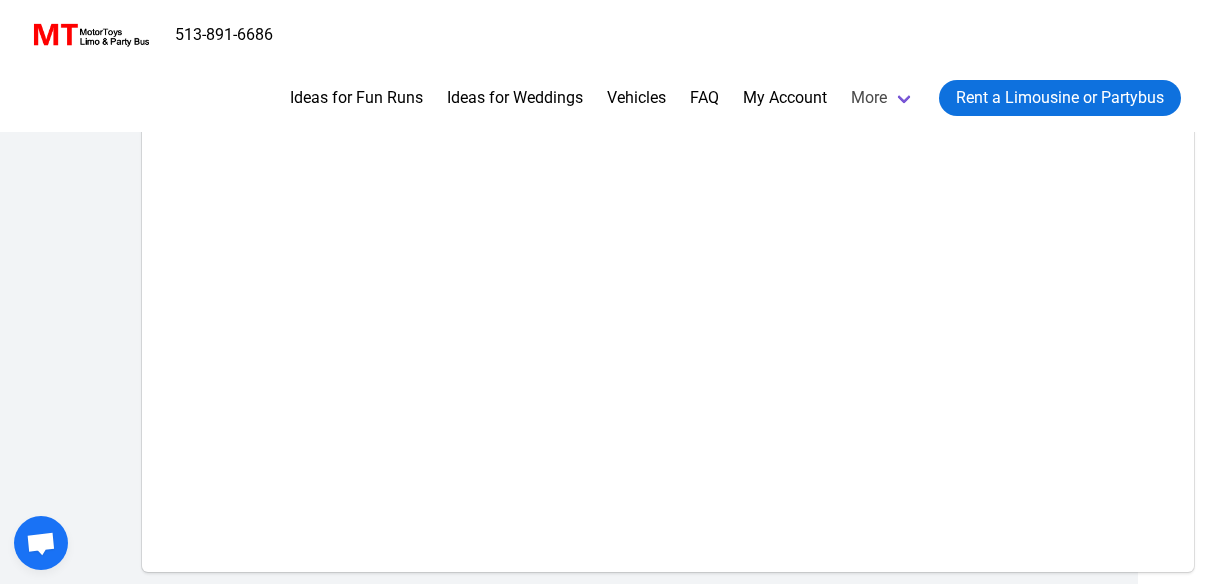 scroll, scrollTop: 646, scrollLeft: 68, axis: both 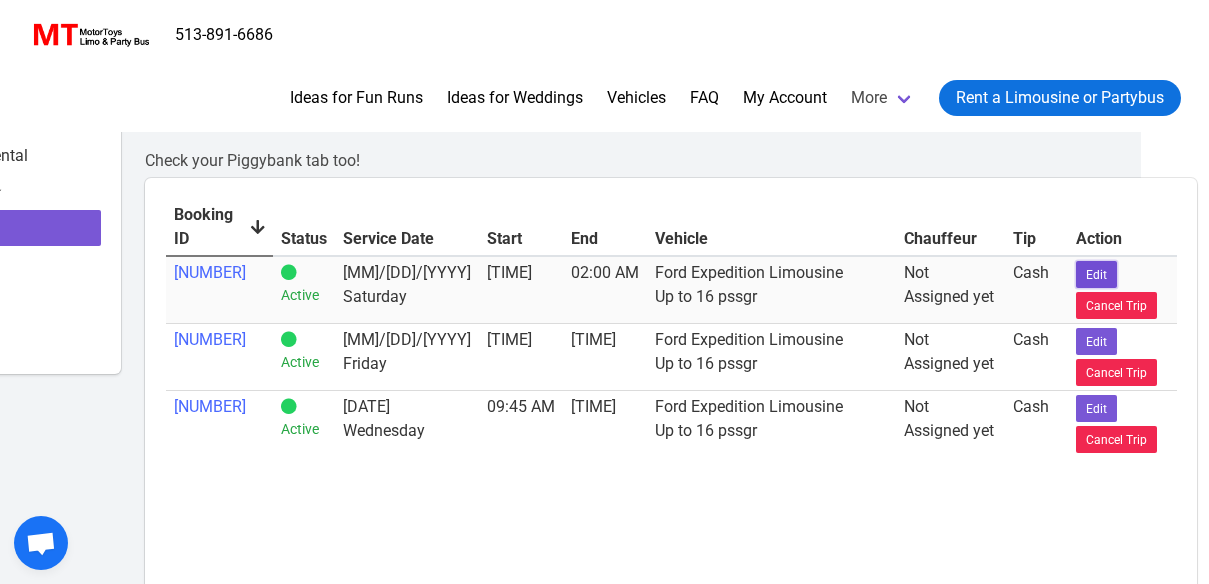 click on "Edit" at bounding box center [1096, 275] 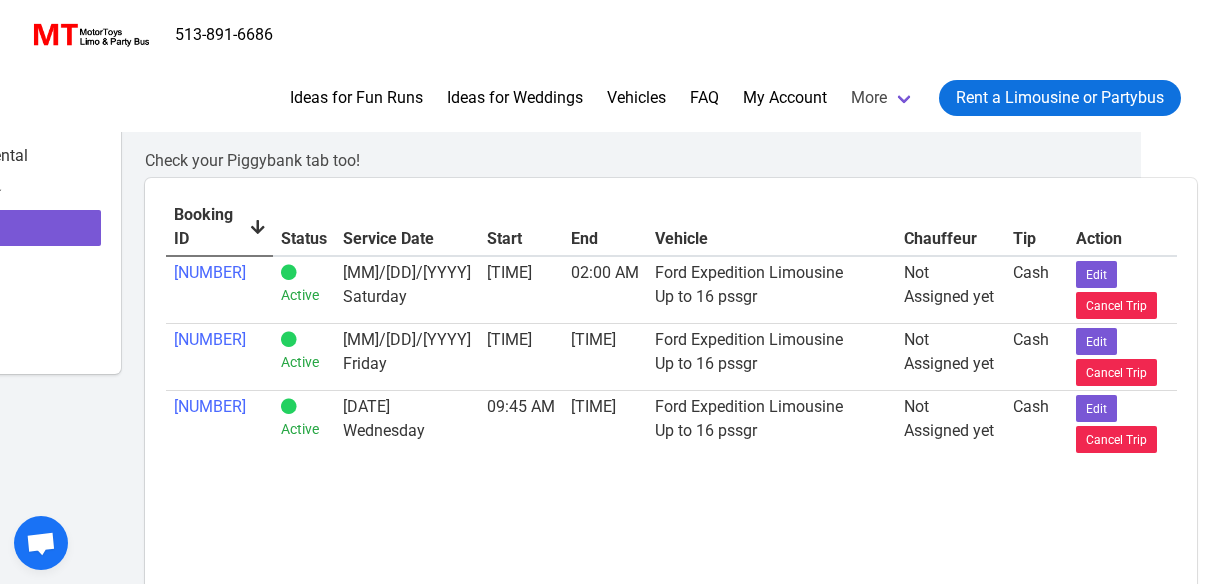 scroll, scrollTop: 0, scrollLeft: 0, axis: both 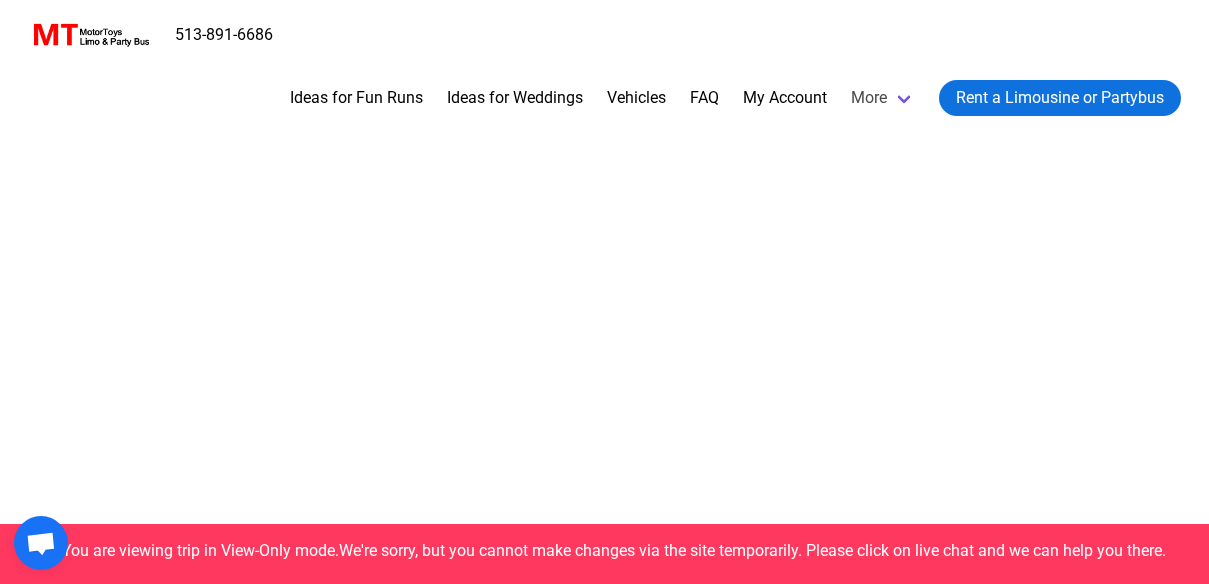 select on "*" 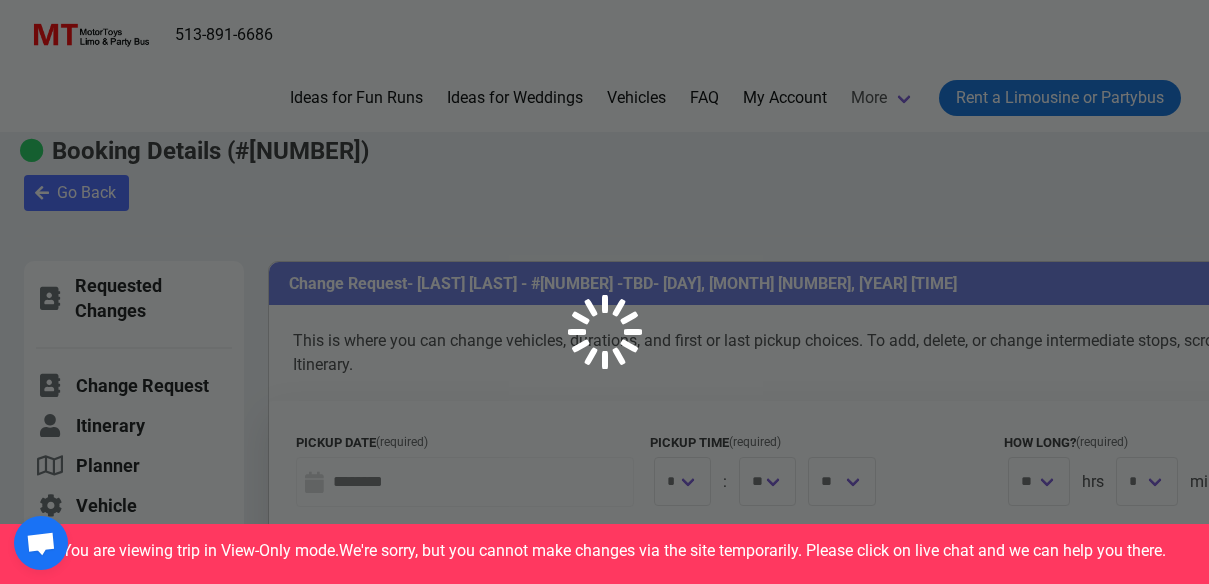 type on "**********" 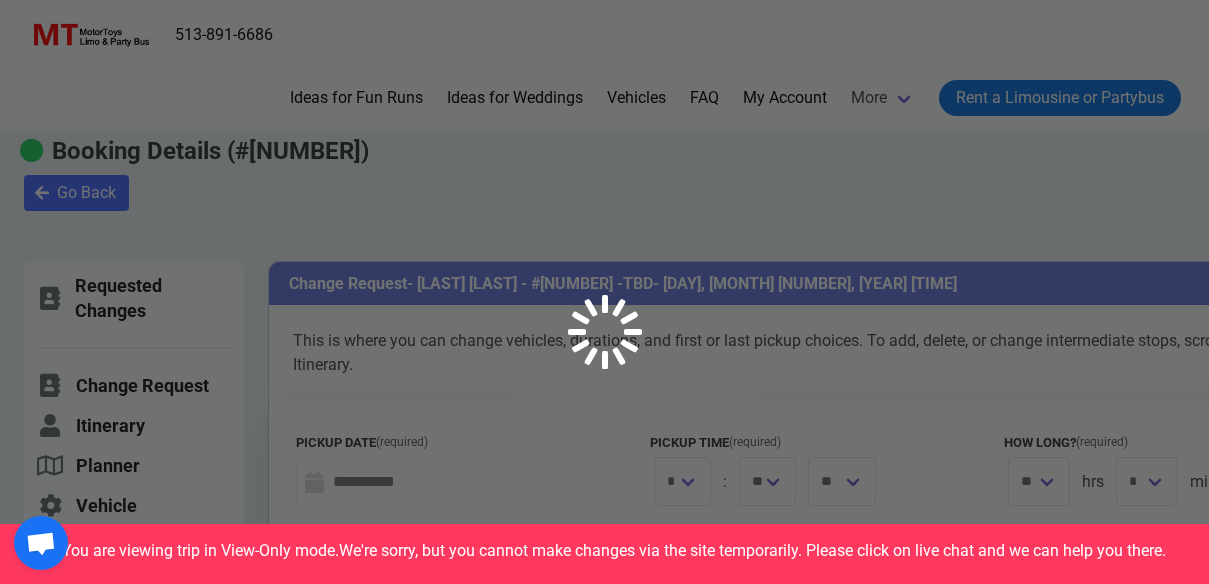 select on "*" 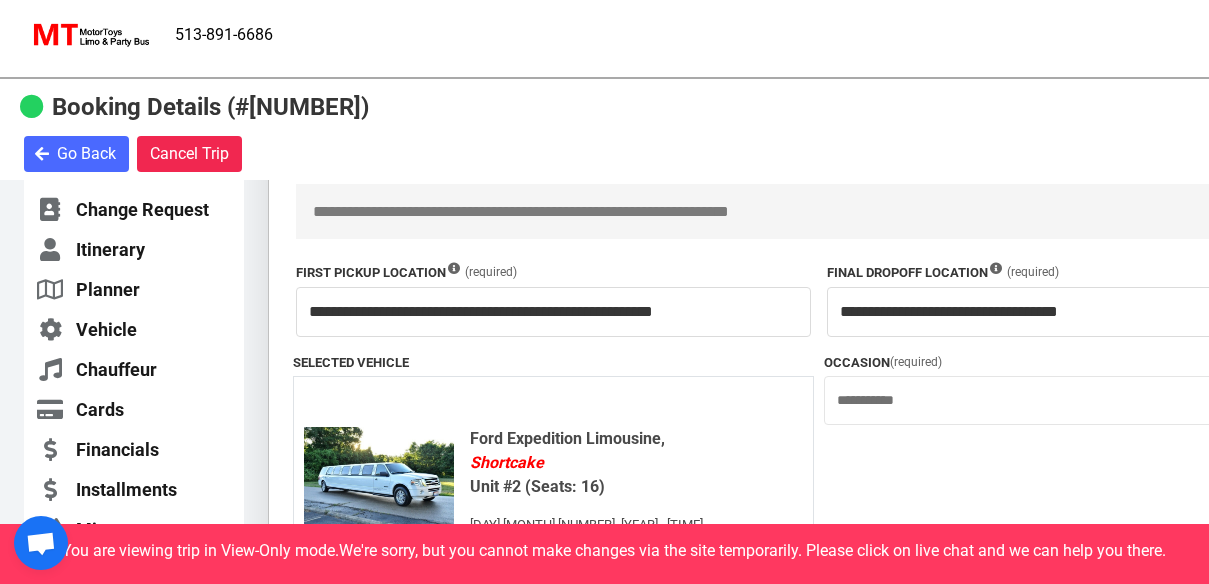 scroll, scrollTop: 307, scrollLeft: 0, axis: vertical 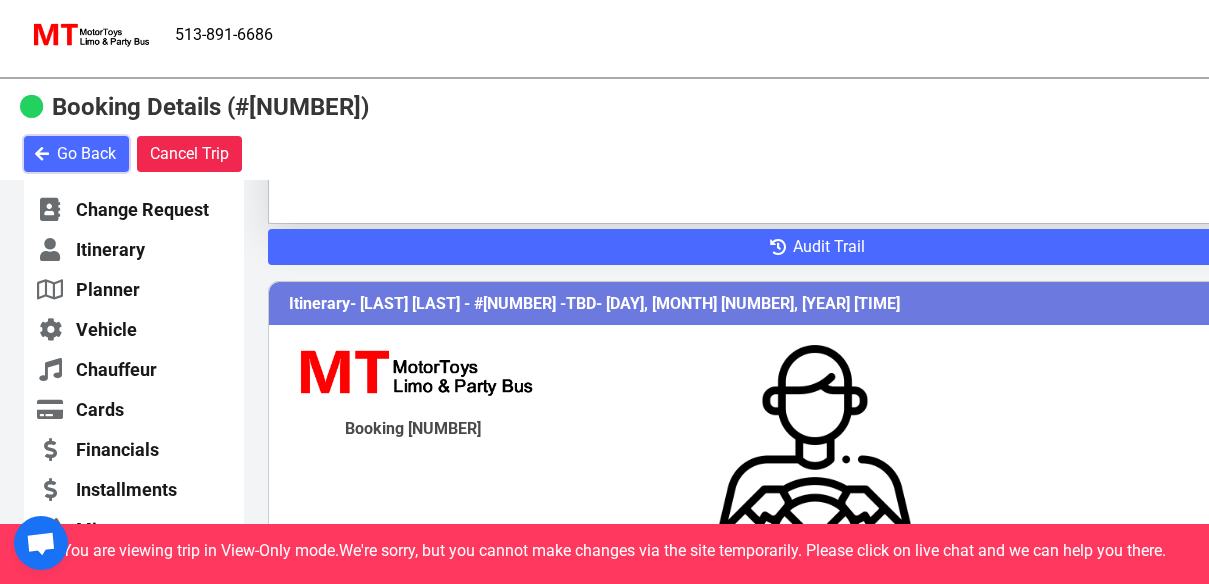 click on "Go Back" at bounding box center [86, 154] 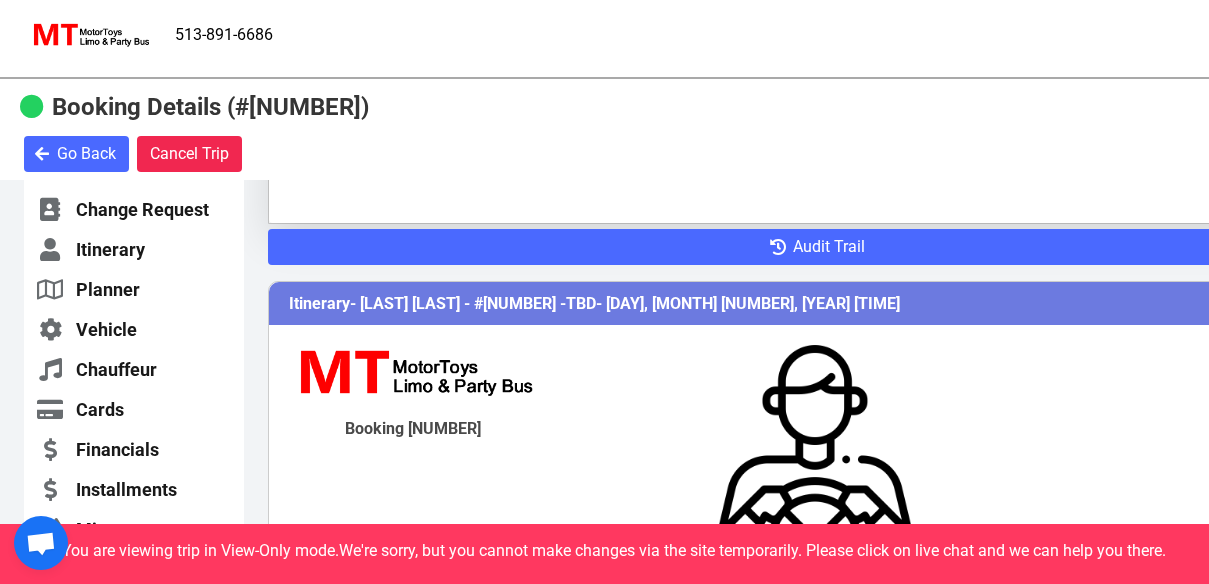 scroll, scrollTop: 646, scrollLeft: 0, axis: vertical 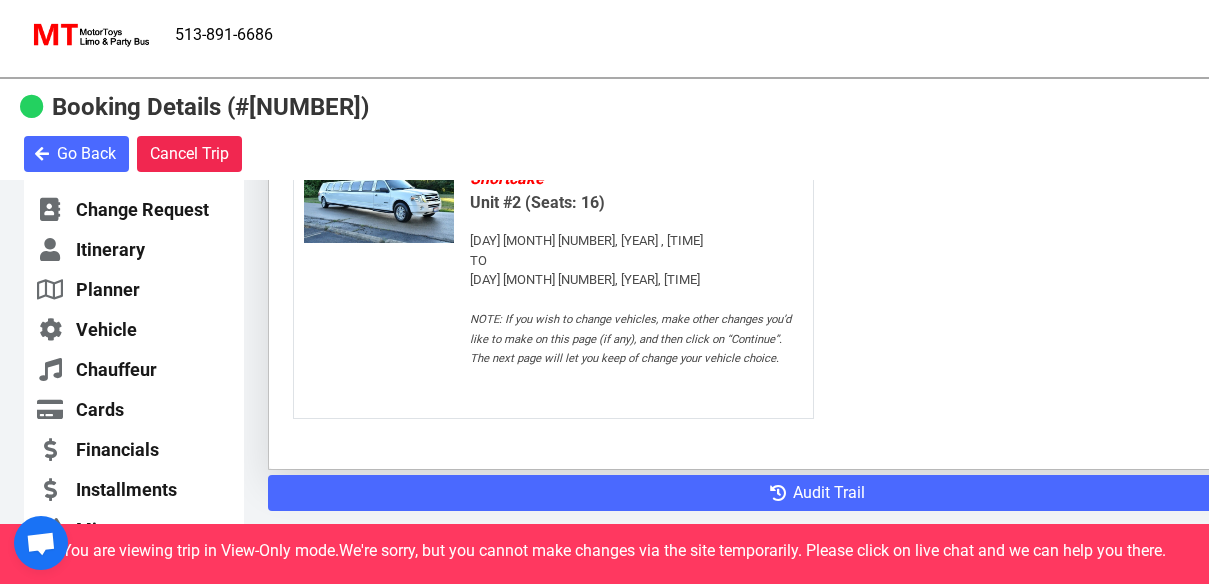 select on "********" 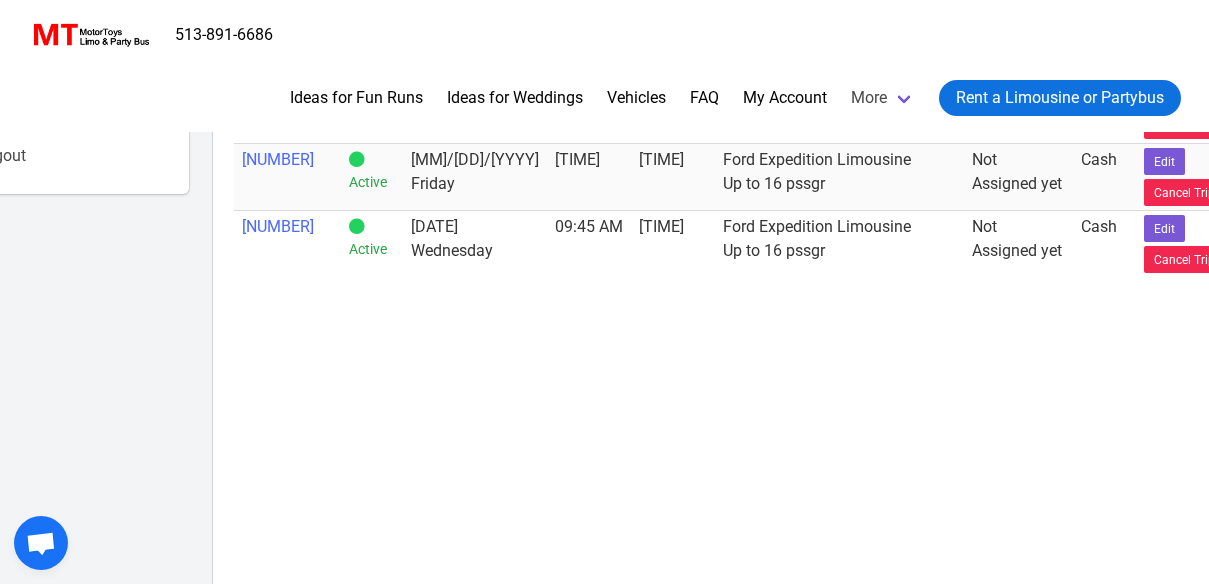 scroll, scrollTop: 171, scrollLeft: 0, axis: vertical 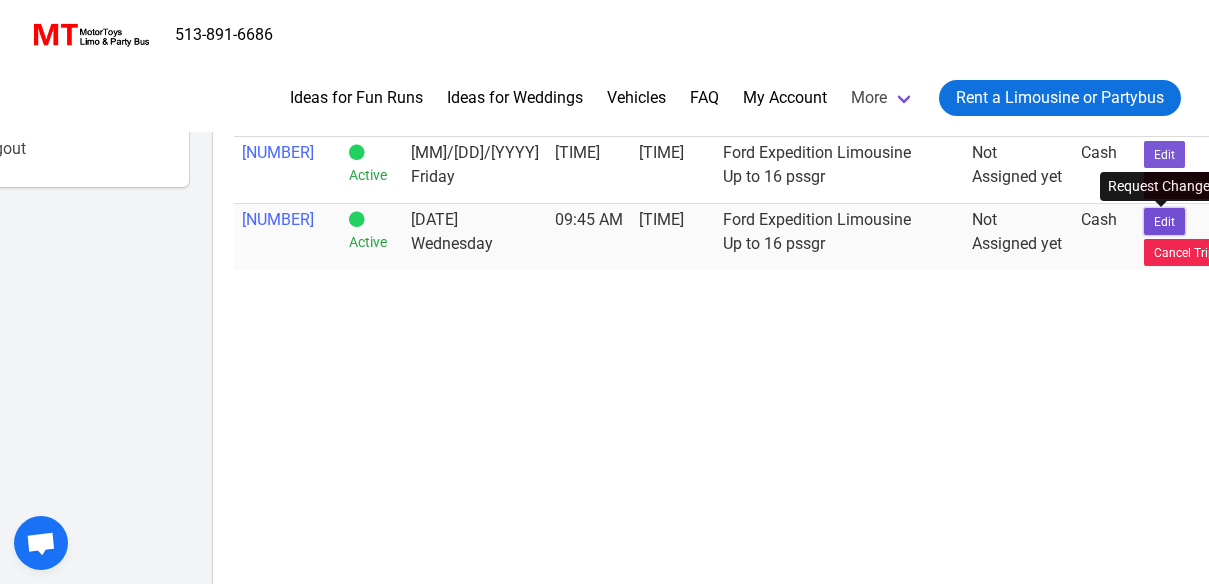 click on "Edit" at bounding box center [1164, 222] 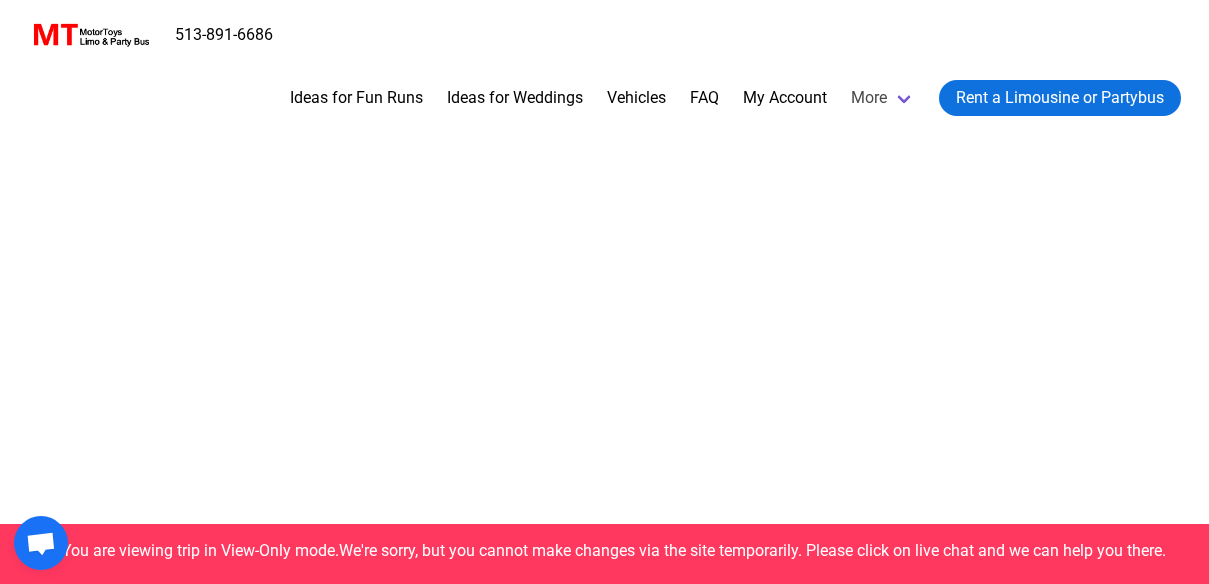 scroll, scrollTop: 0, scrollLeft: 0, axis: both 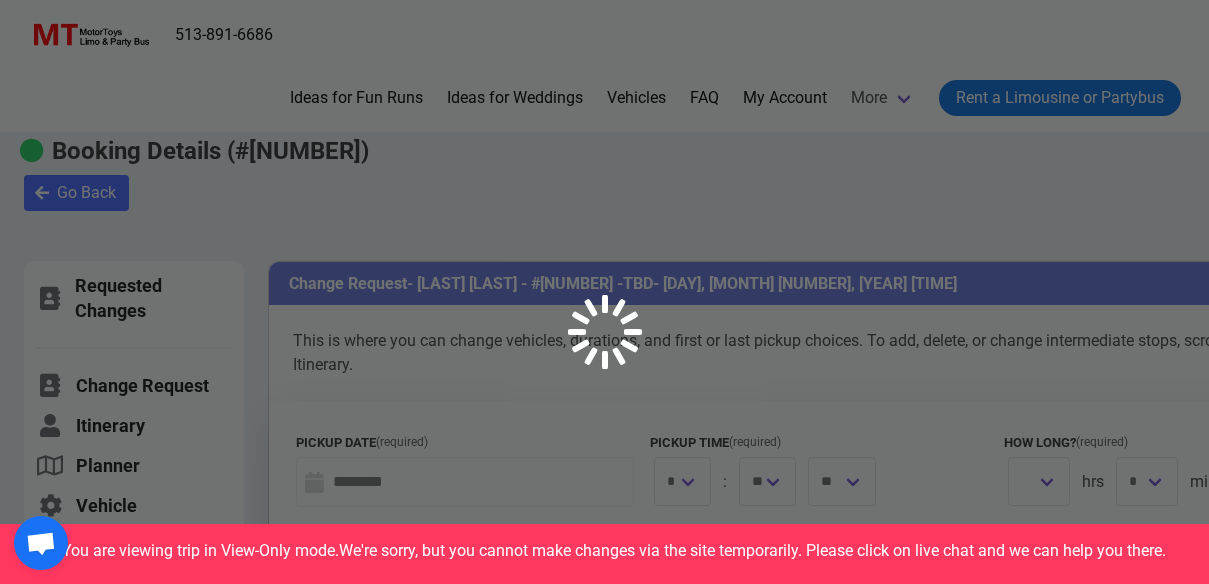 select 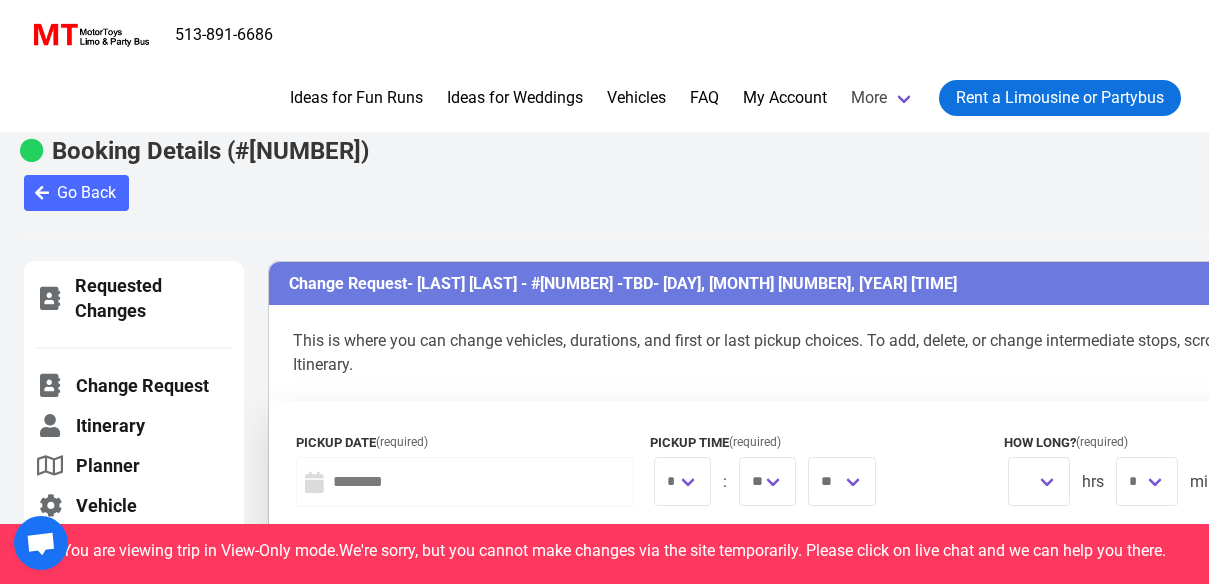 type on "*********" 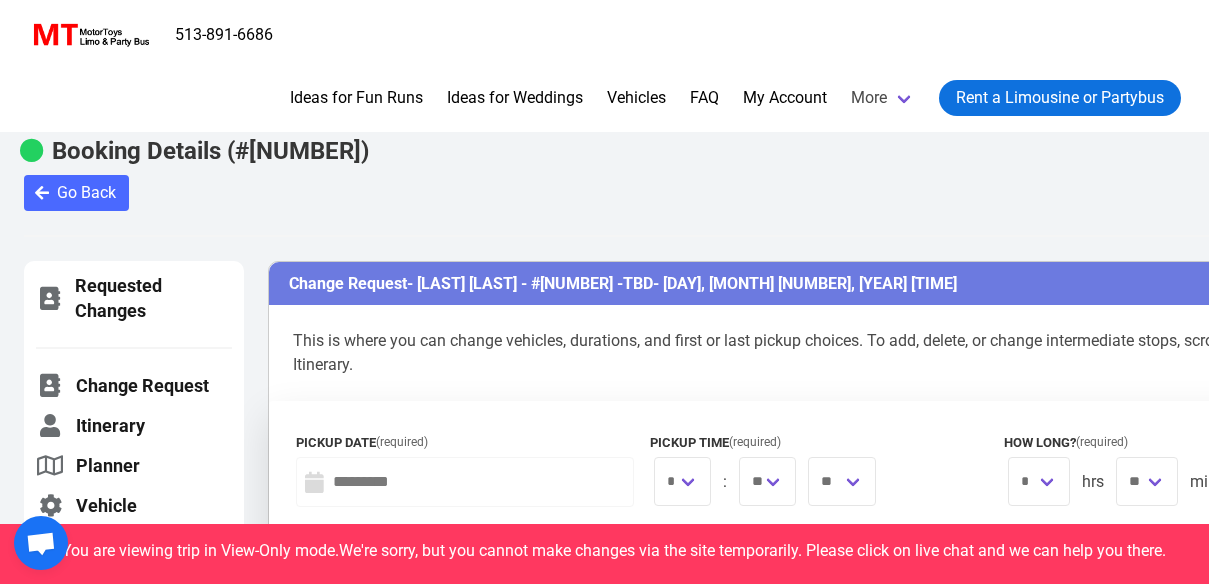 type on "**********" 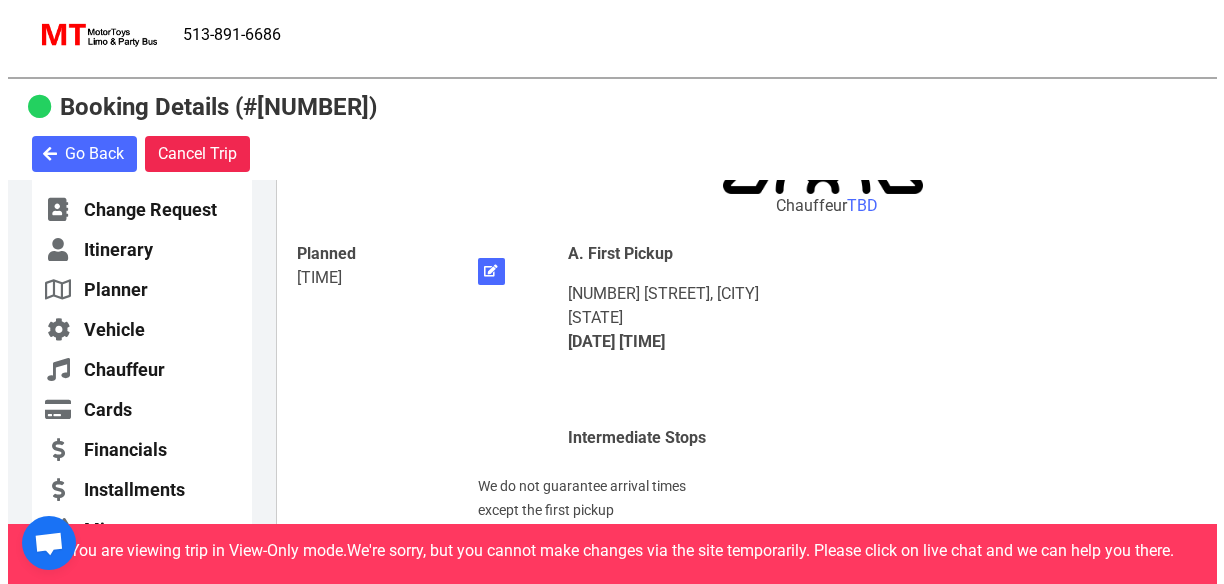 scroll, scrollTop: 1177, scrollLeft: 0, axis: vertical 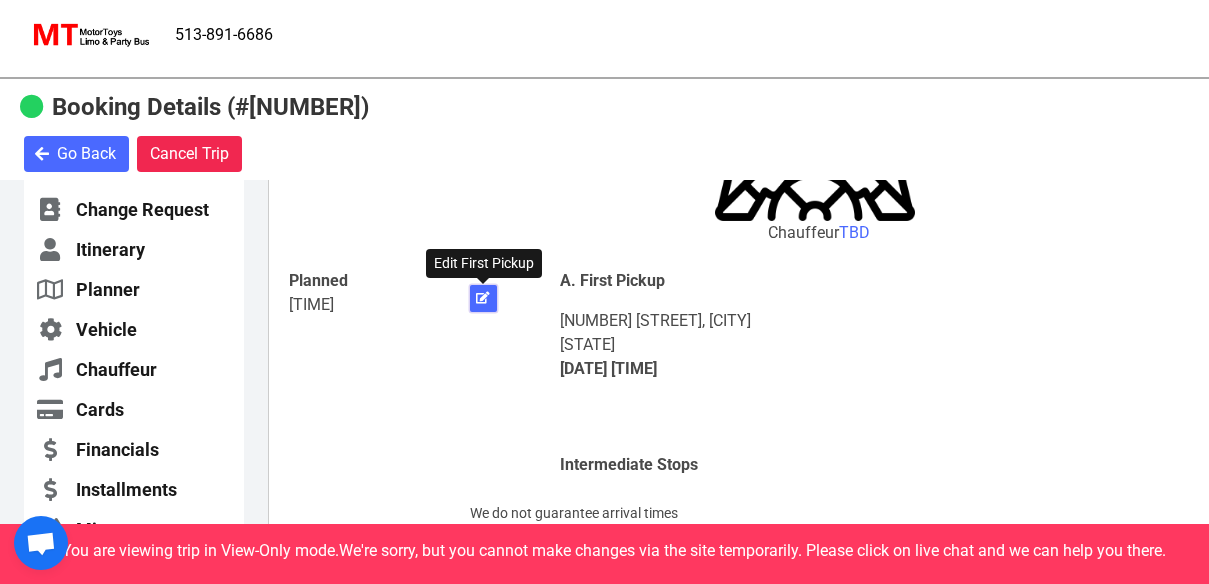 click at bounding box center (483, 298) 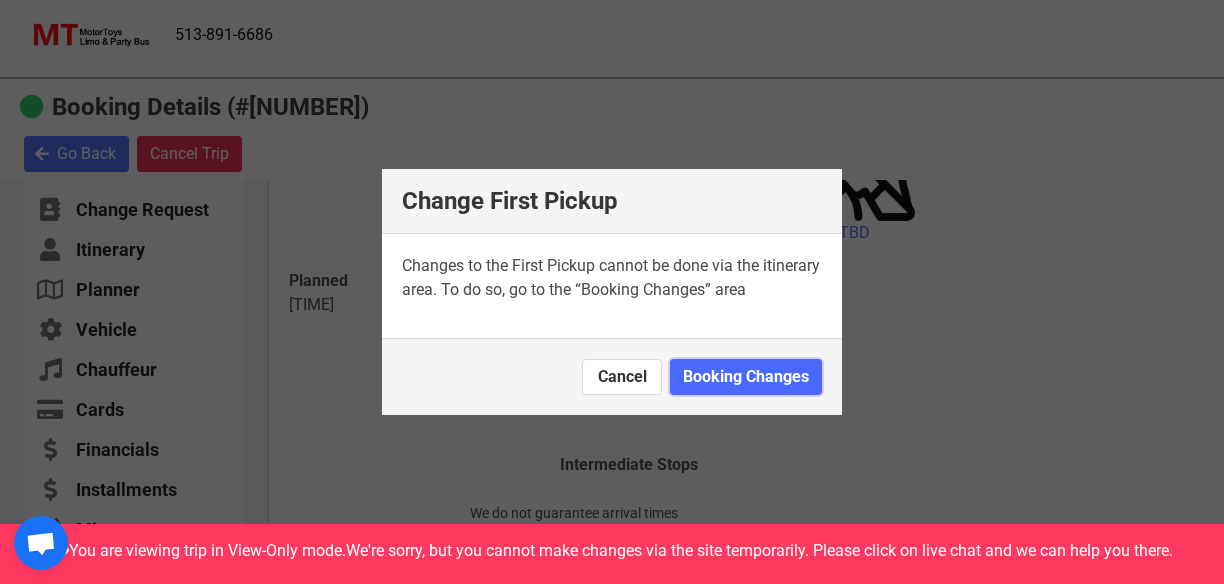 click on "Booking Changes" at bounding box center (746, 377) 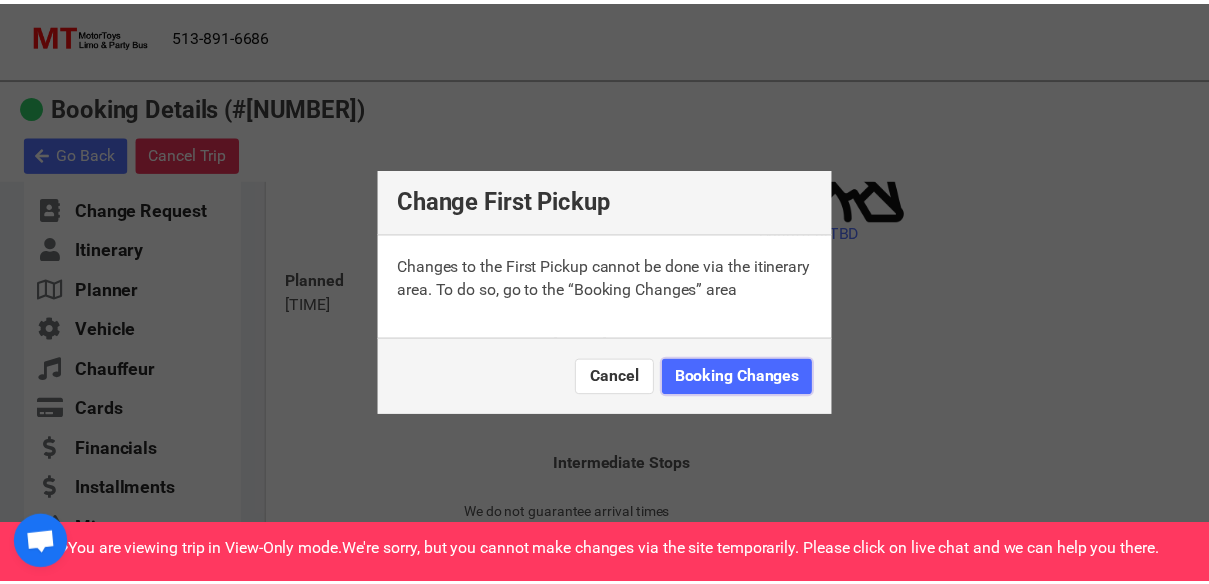 scroll, scrollTop: 0, scrollLeft: 0, axis: both 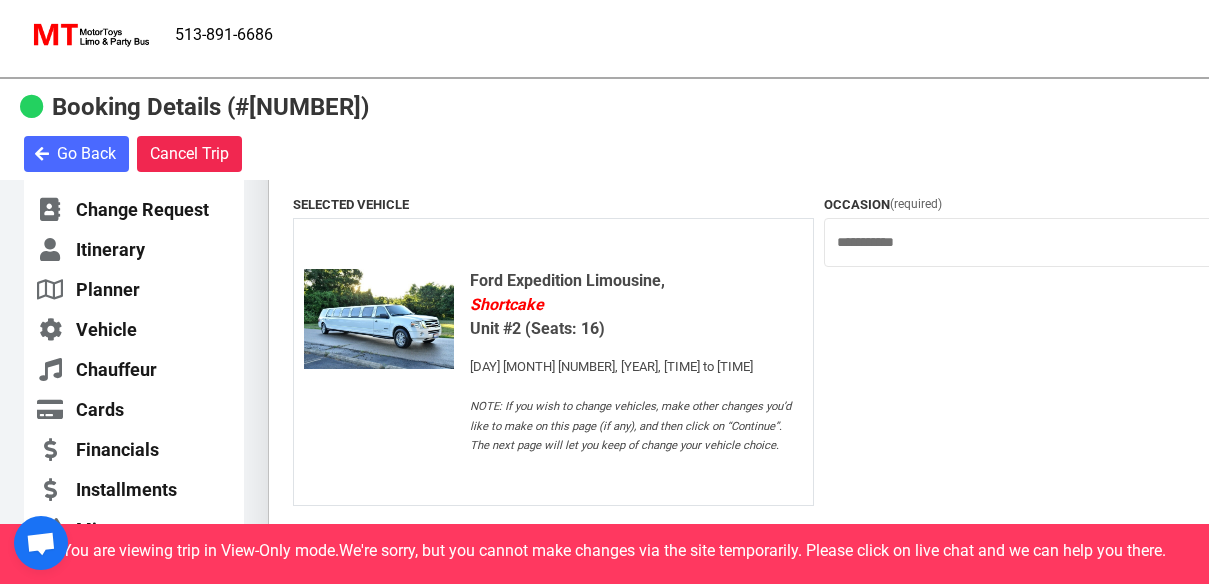 drag, startPoint x: 260, startPoint y: 266, endPoint x: 265, endPoint y: 329, distance: 63.1981 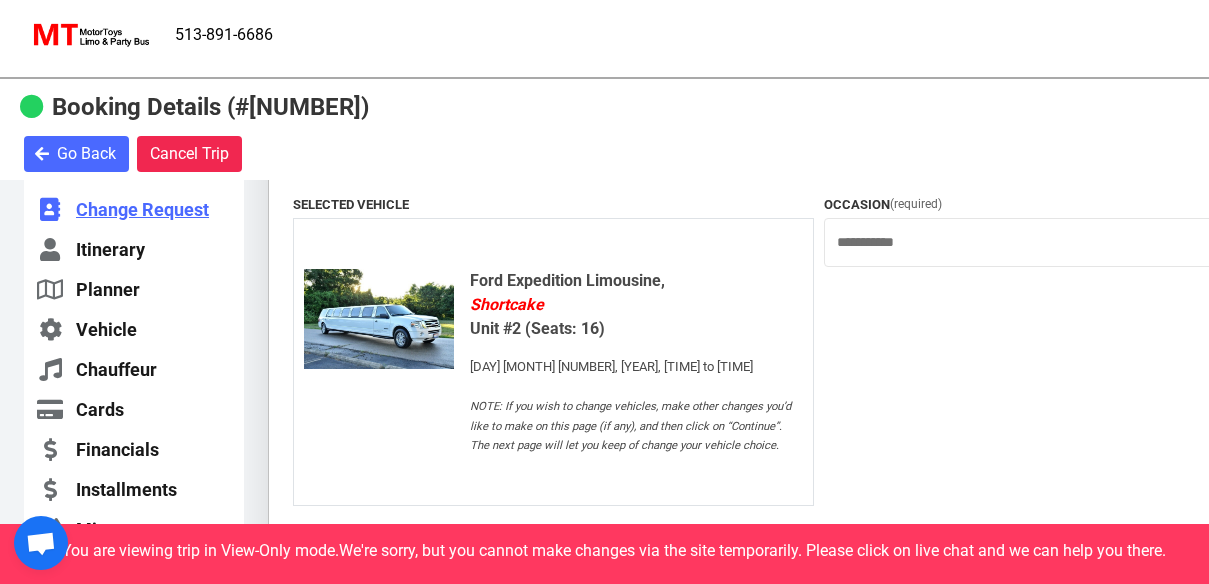 click on "Change Request" at bounding box center (134, 209) 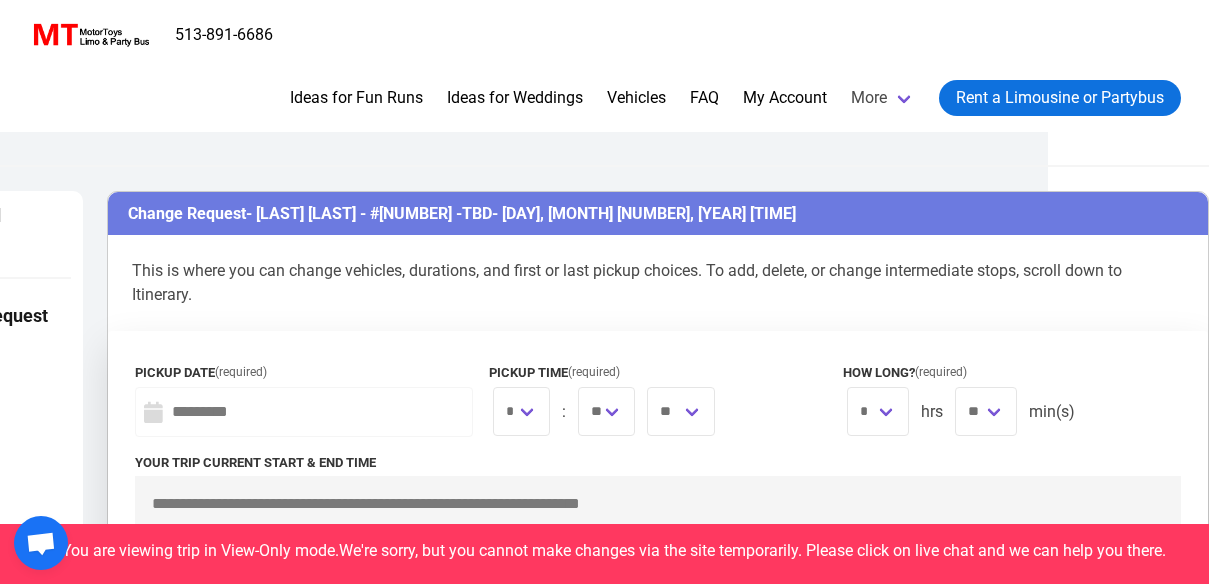 scroll, scrollTop: 51, scrollLeft: 161, axis: both 